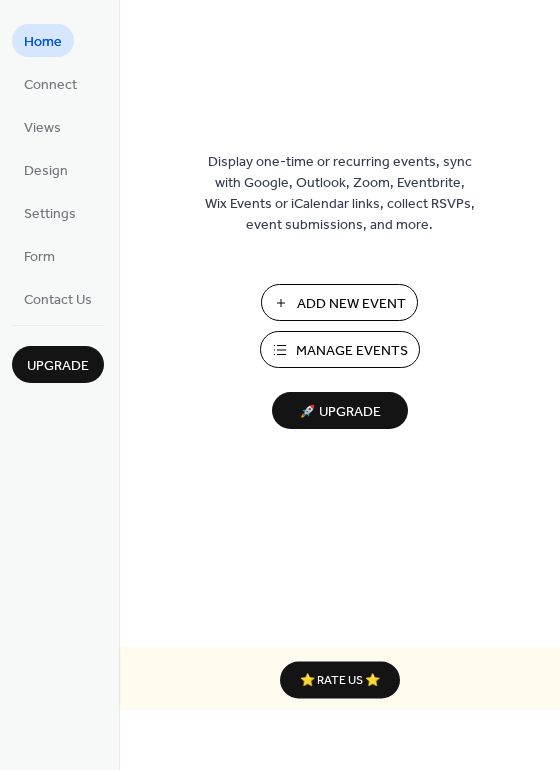 scroll, scrollTop: 0, scrollLeft: 0, axis: both 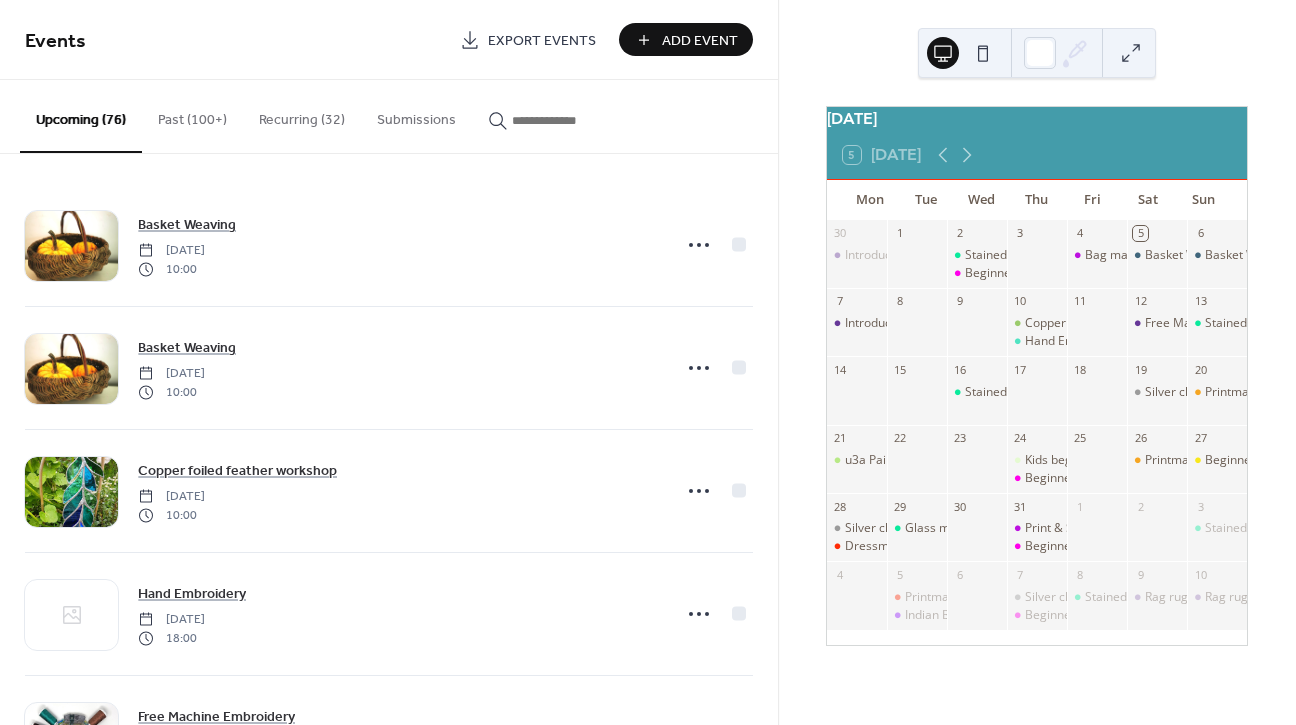 click on "Add Event" at bounding box center [700, 41] 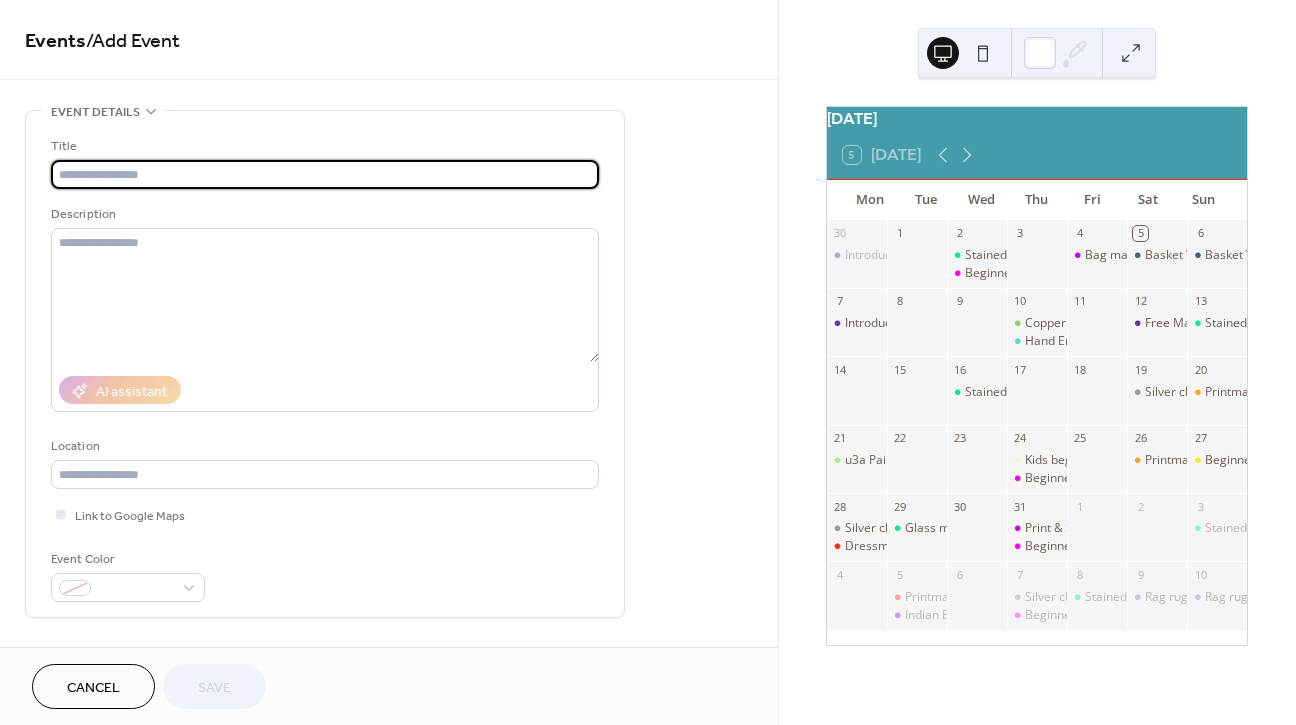 scroll, scrollTop: 0, scrollLeft: 0, axis: both 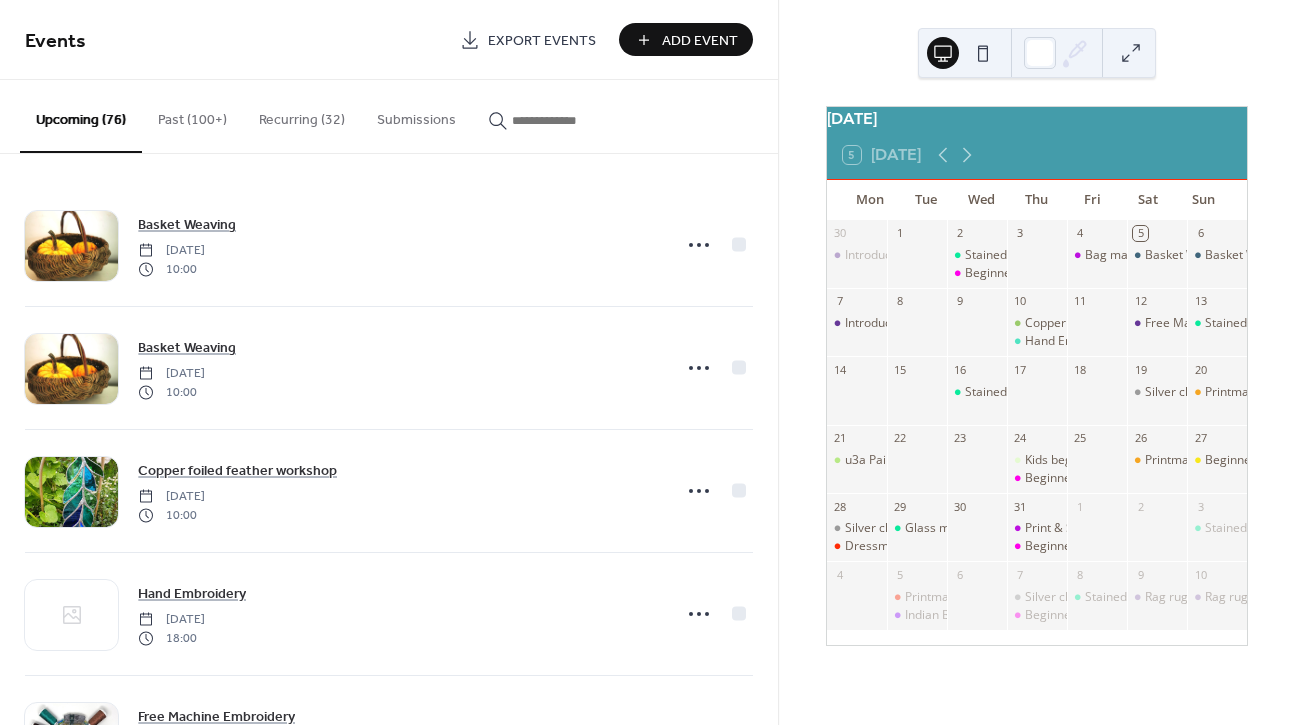 click at bounding box center [562, 120] 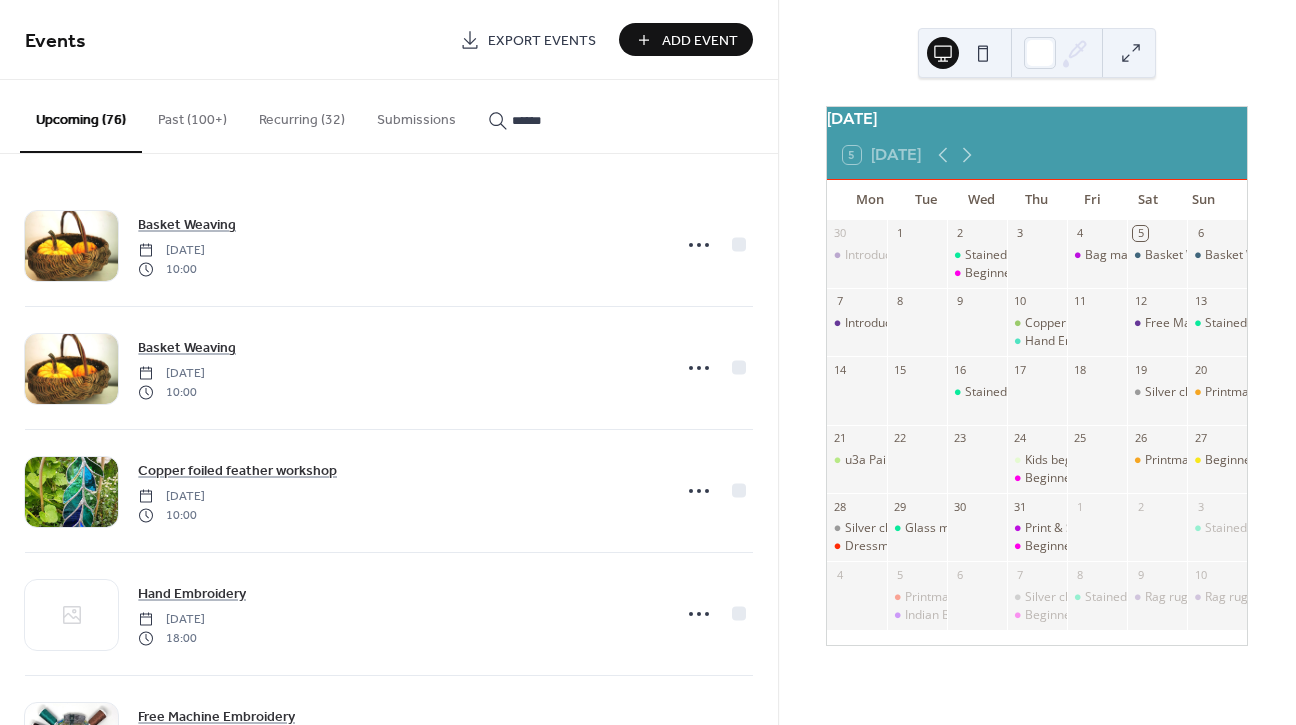 scroll, scrollTop: 0, scrollLeft: 0, axis: both 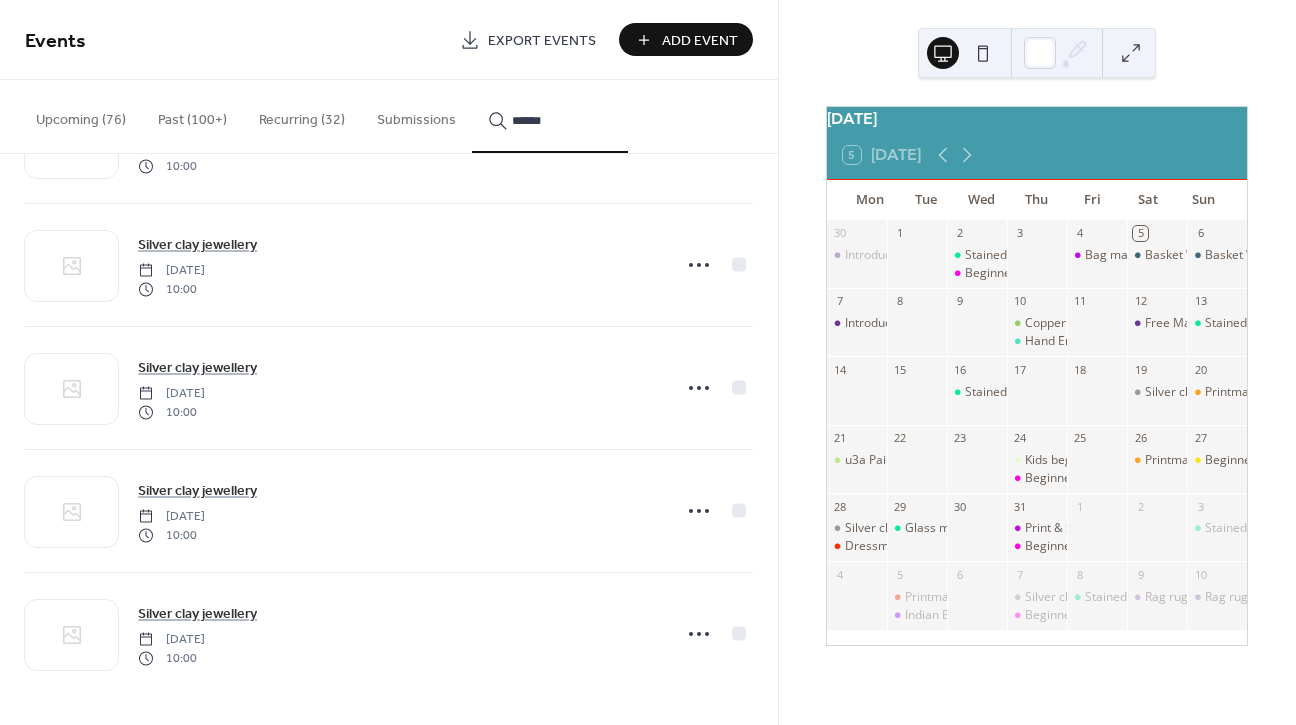 click 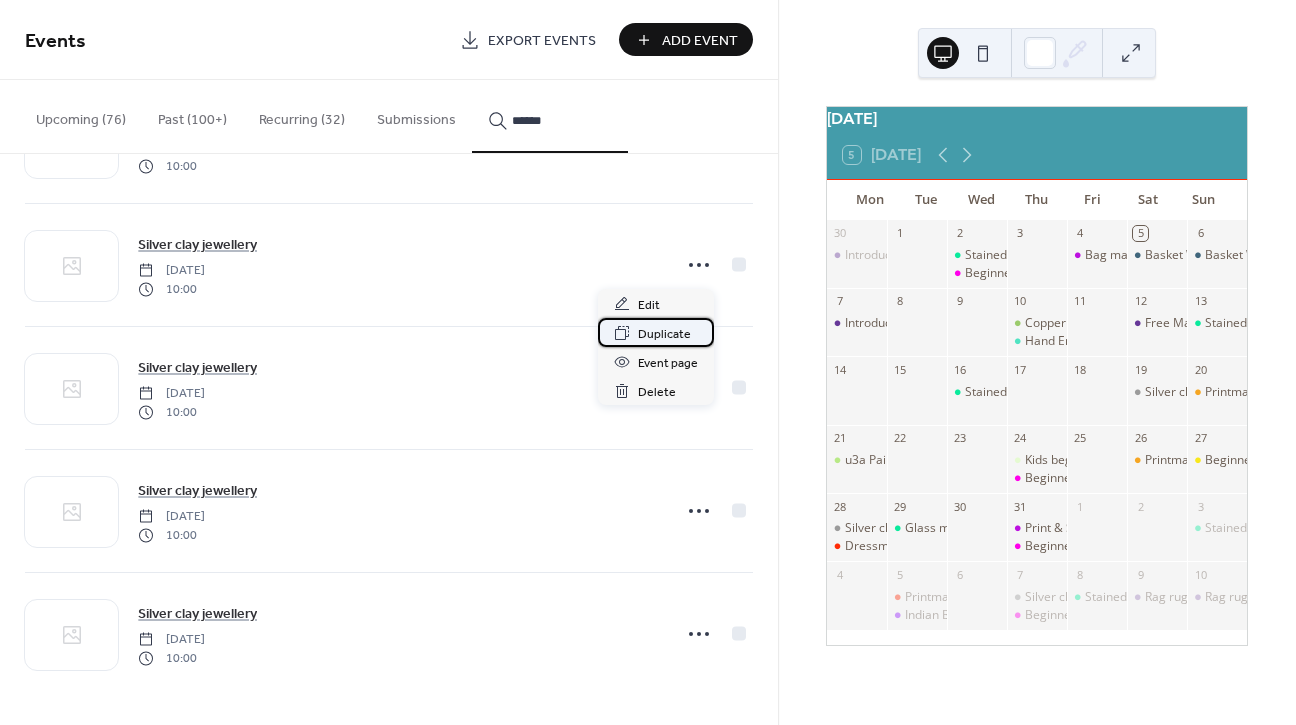 click on "Duplicate" at bounding box center [664, 334] 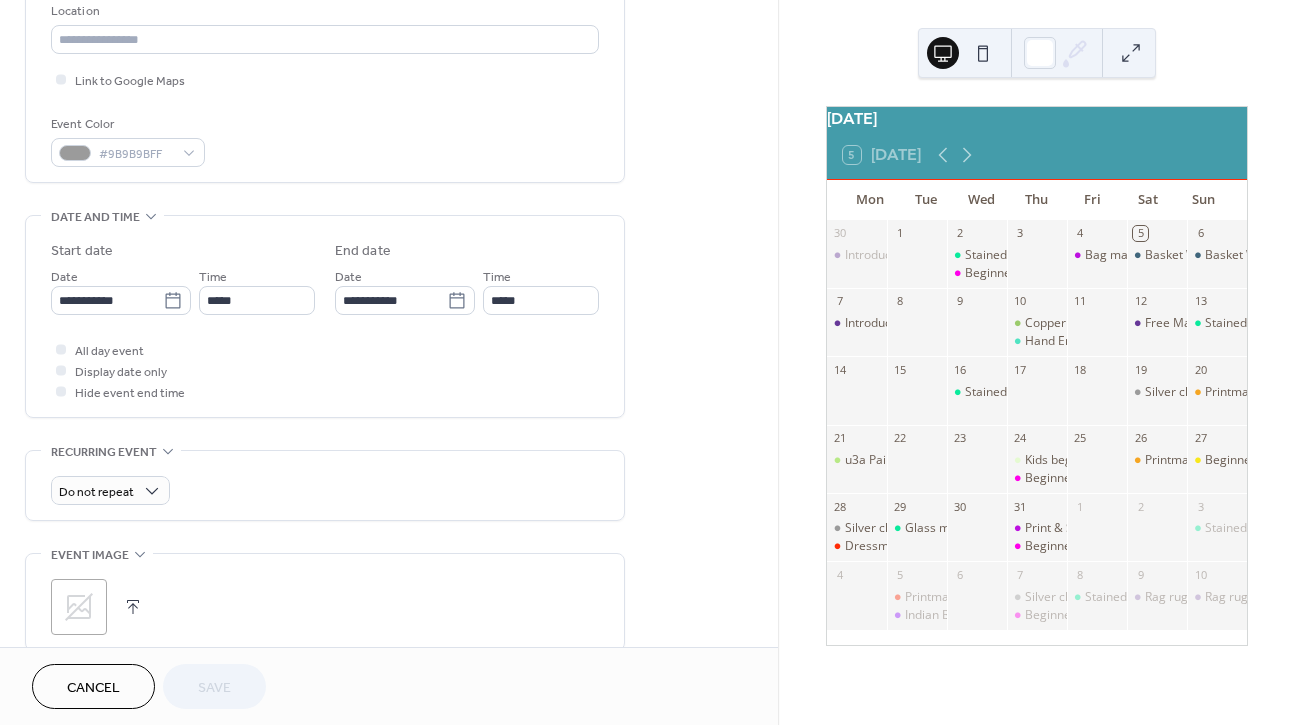 scroll, scrollTop: 441, scrollLeft: 0, axis: vertical 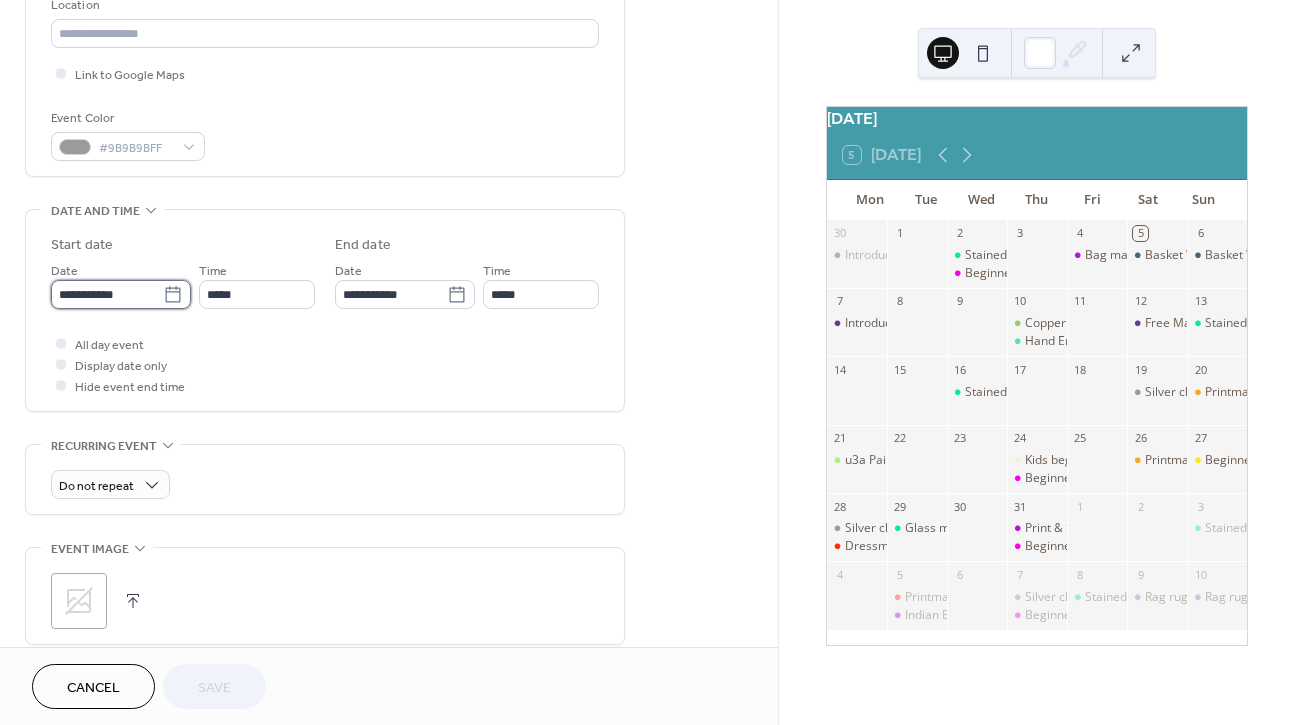 click on "**********" at bounding box center [107, 294] 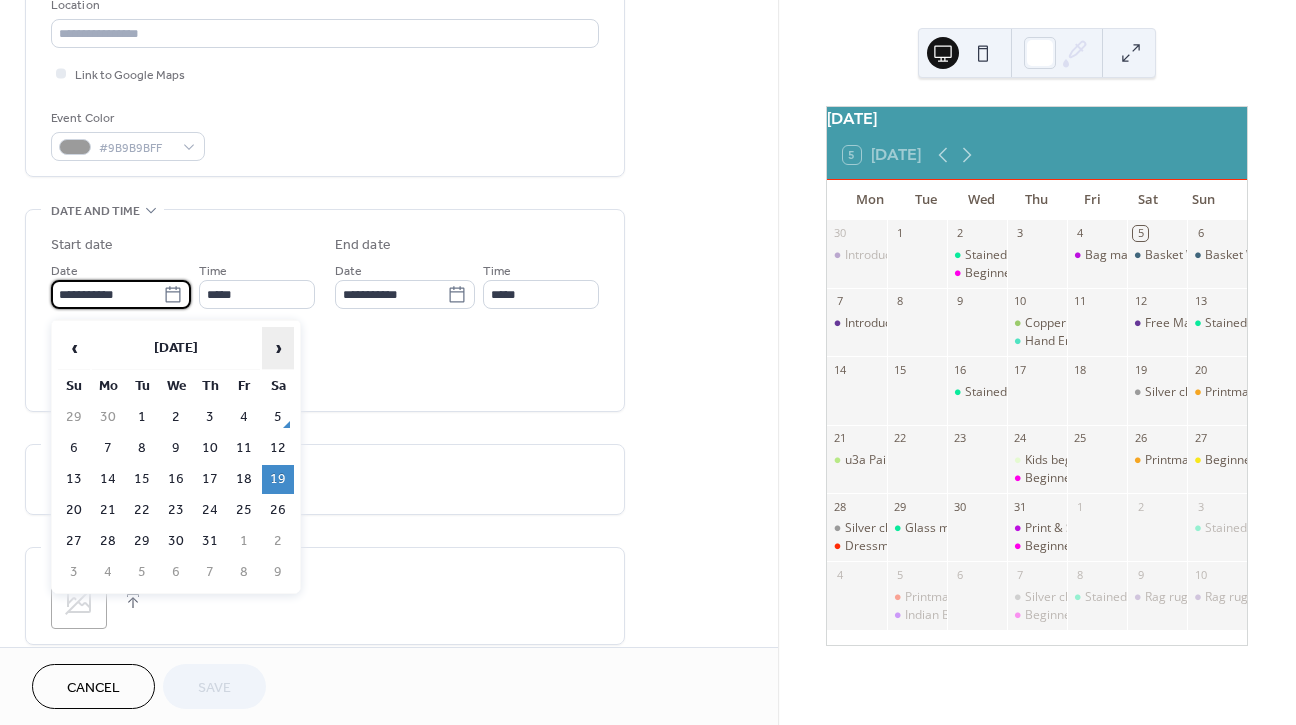 click on "›" at bounding box center (278, 348) 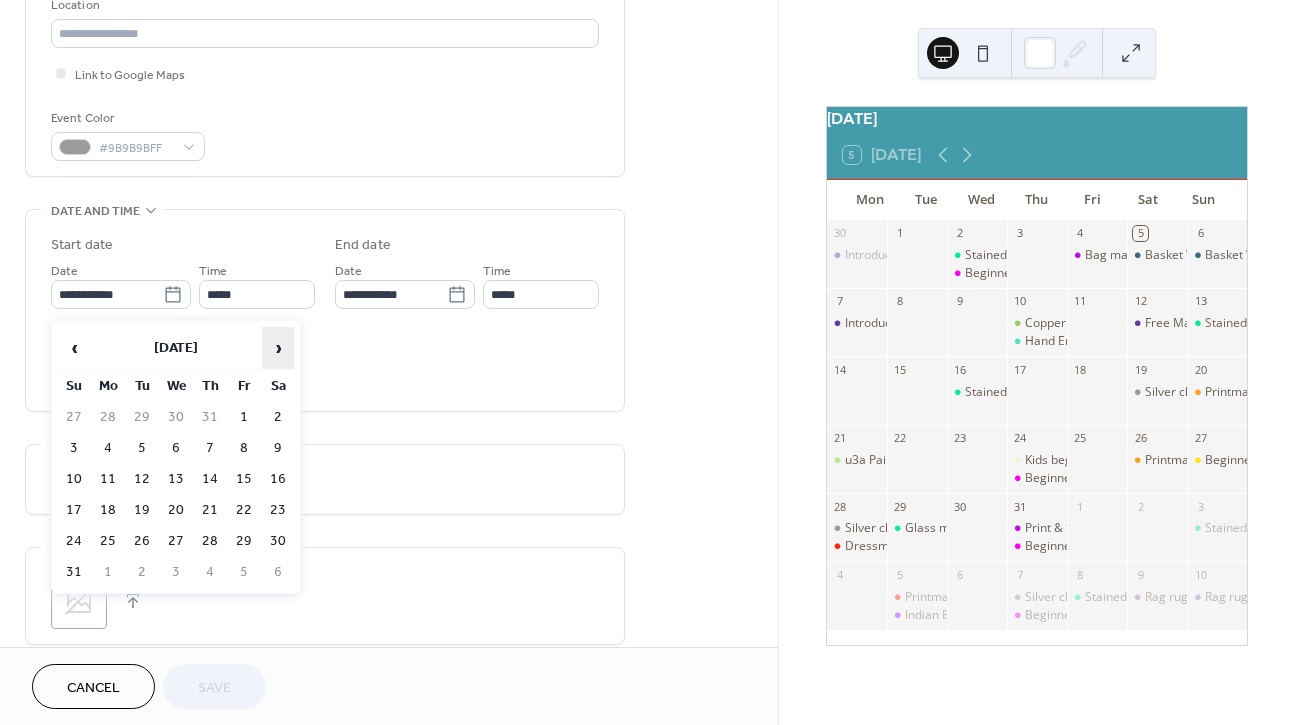 click on "›" at bounding box center (278, 348) 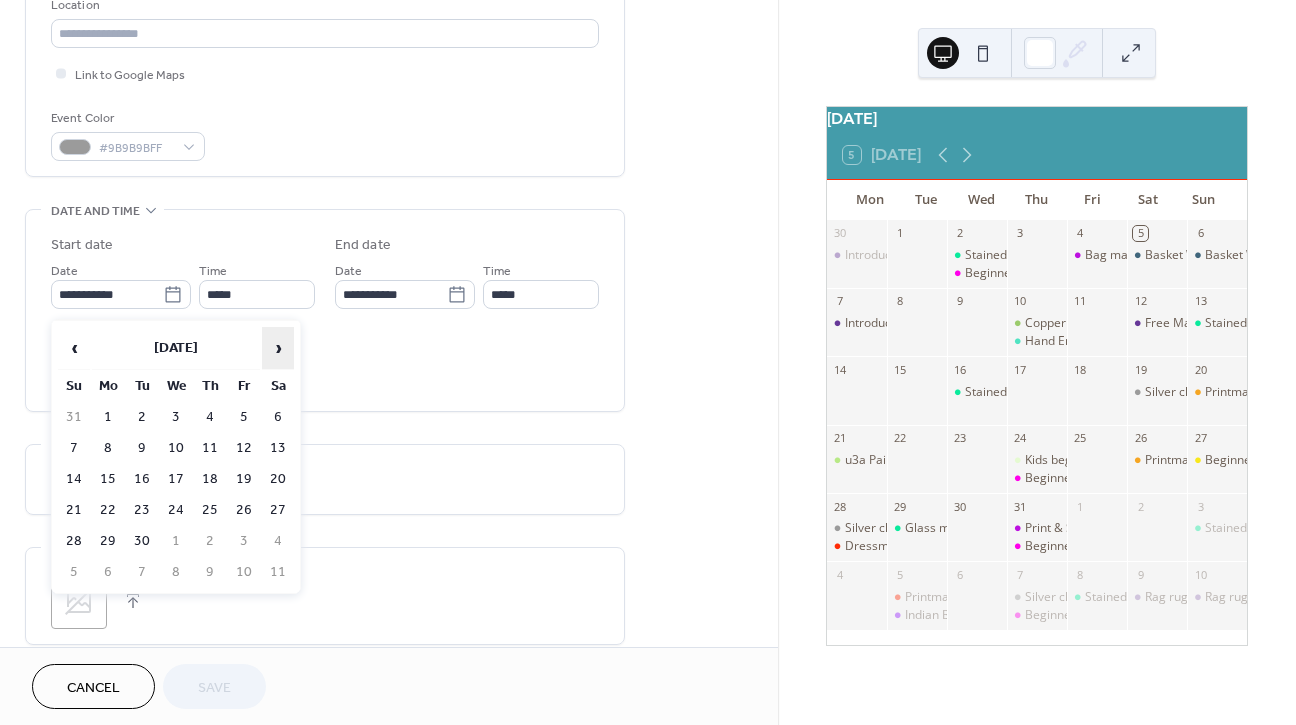 click on "›" at bounding box center (278, 348) 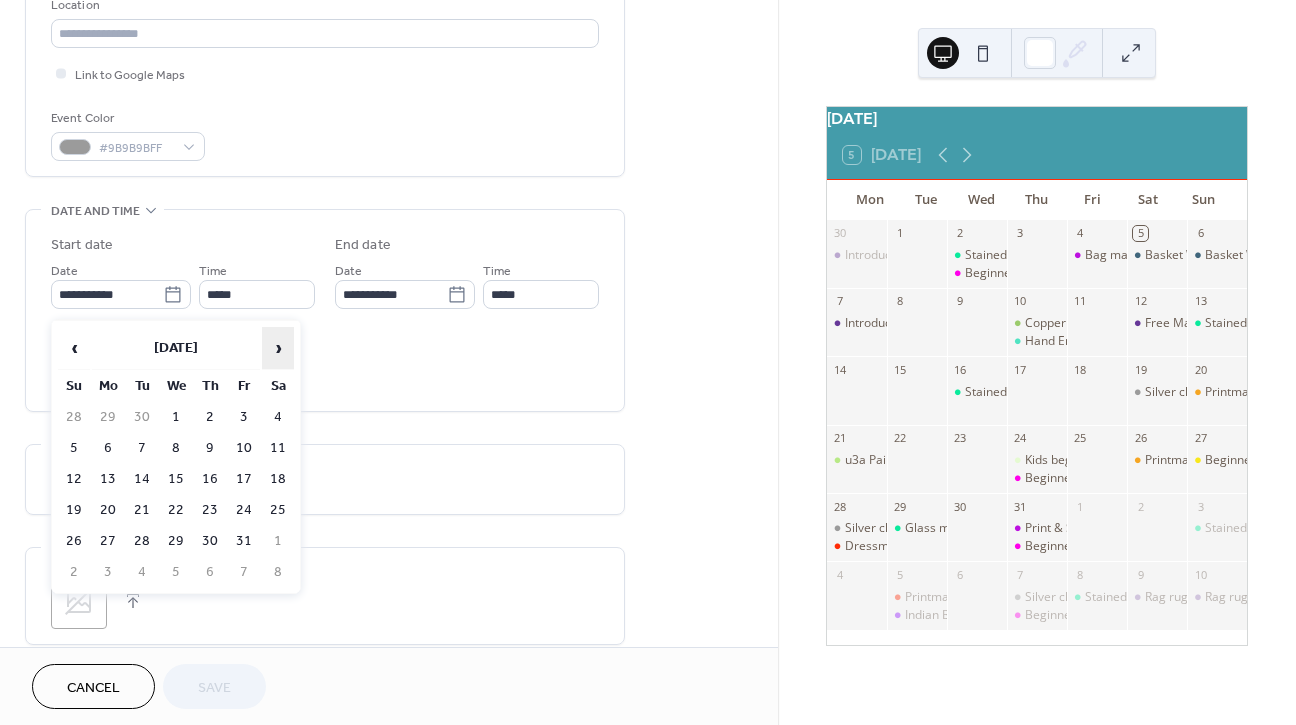 click on "›" at bounding box center (278, 348) 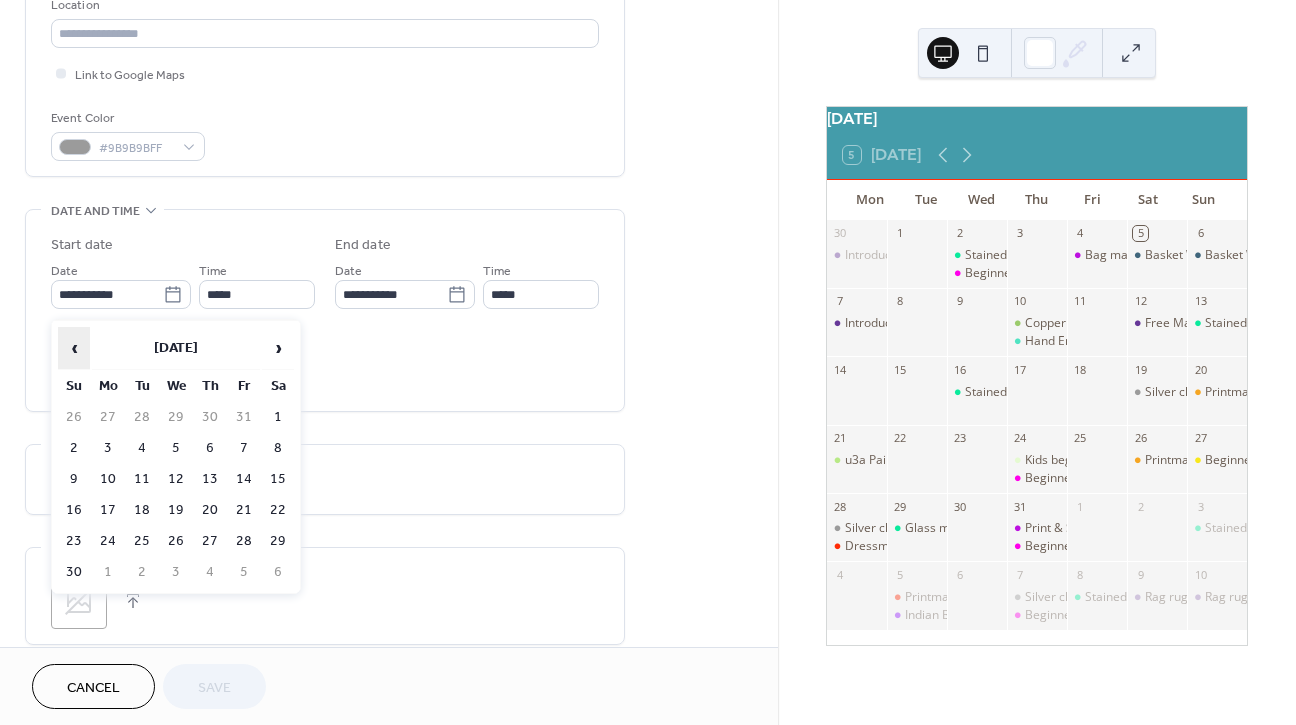 click on "‹" at bounding box center [74, 348] 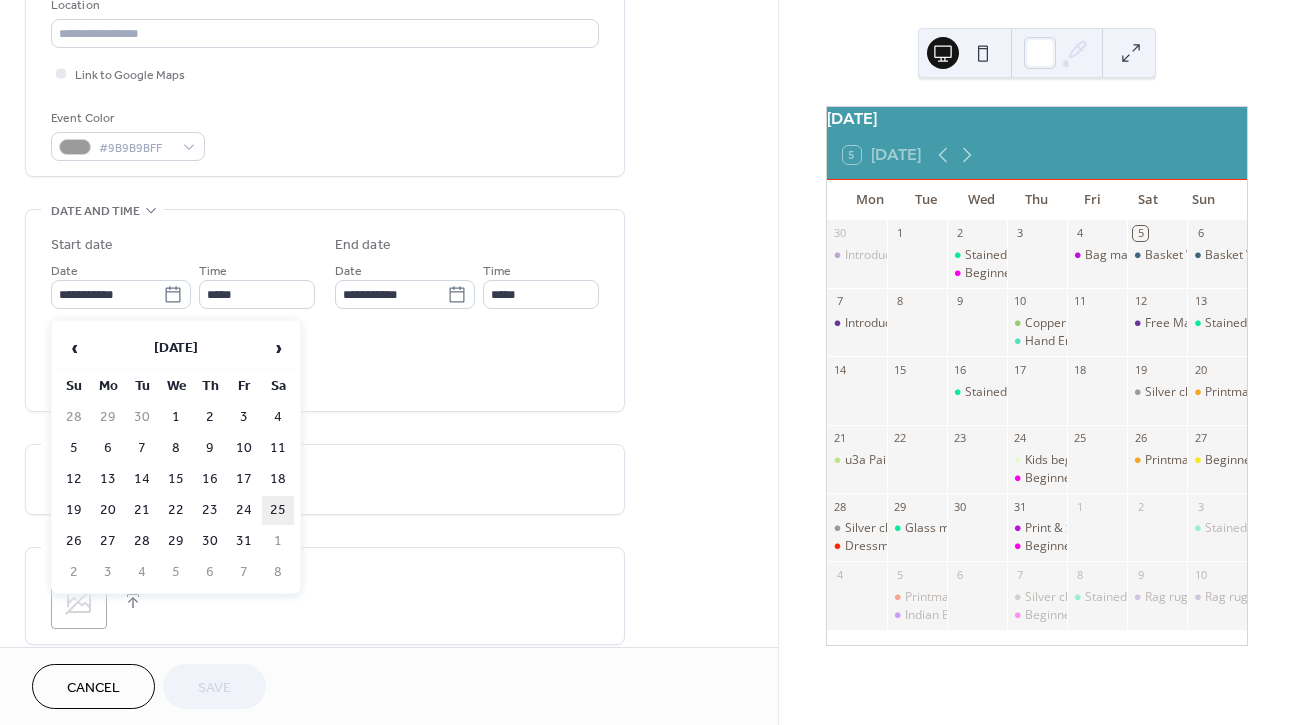 click on "25" at bounding box center (278, 510) 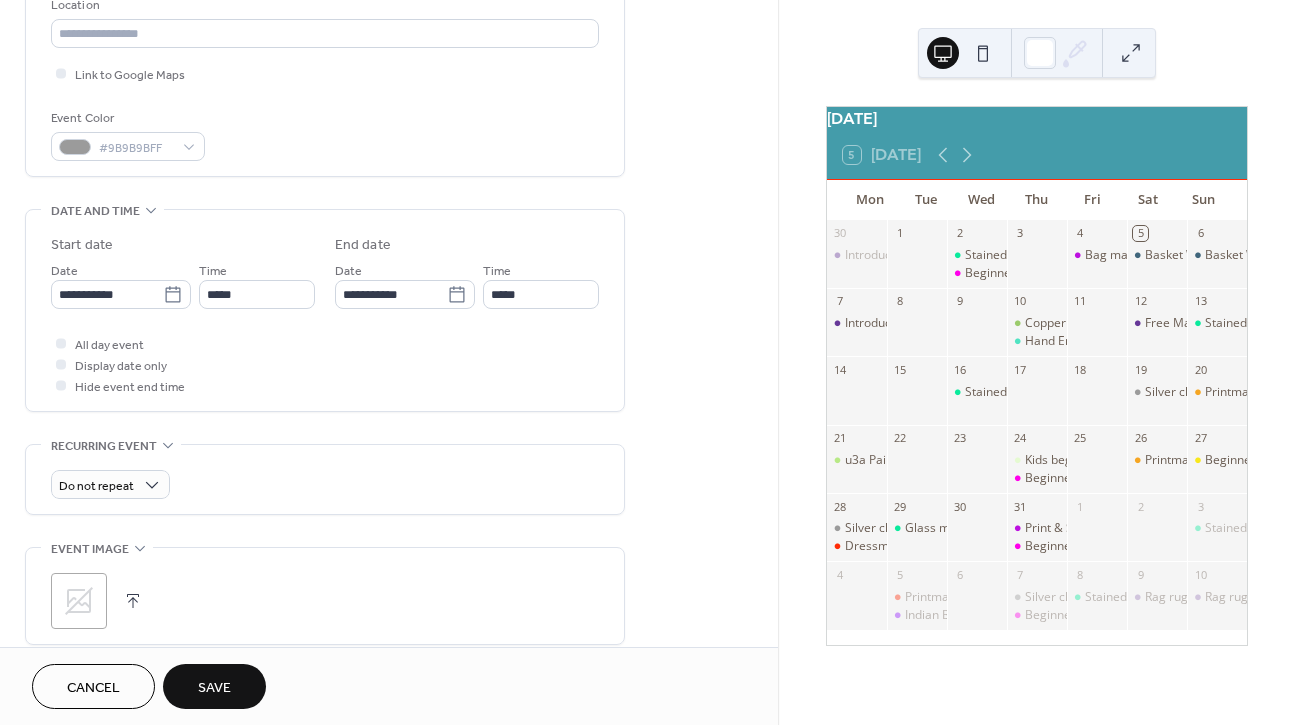 type on "**********" 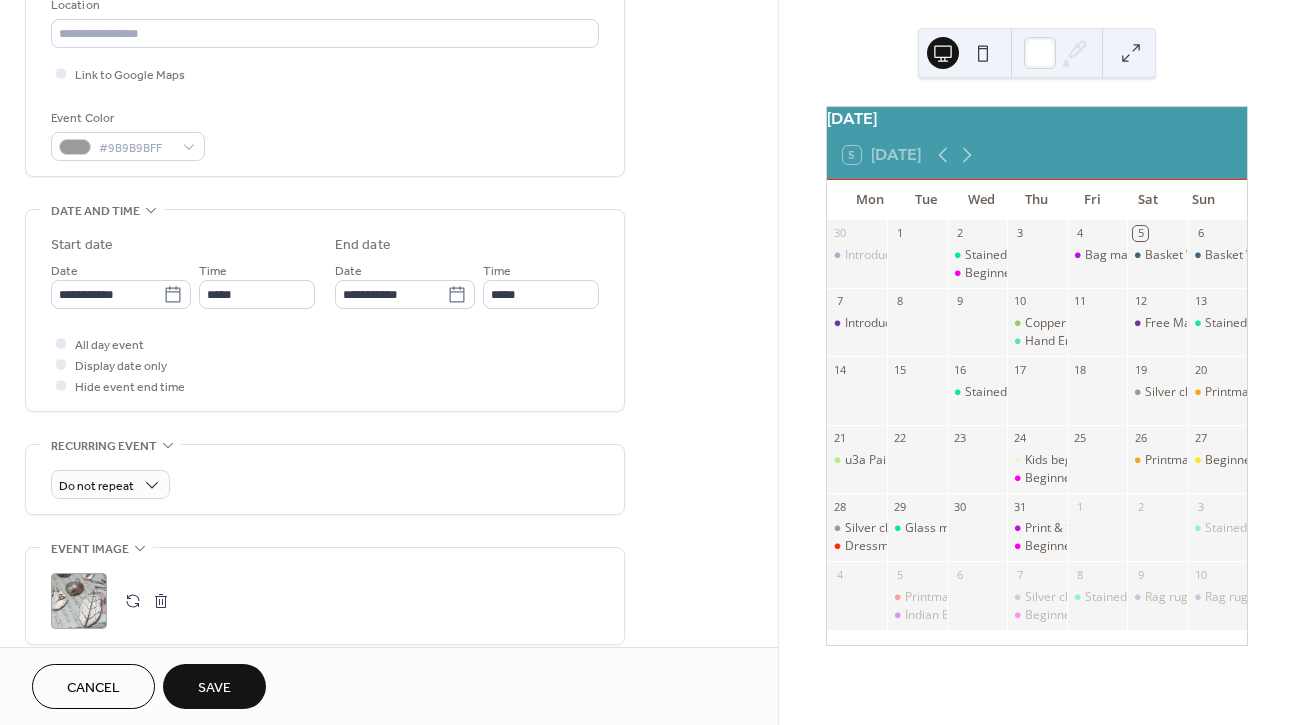 click on "Save" at bounding box center (214, 688) 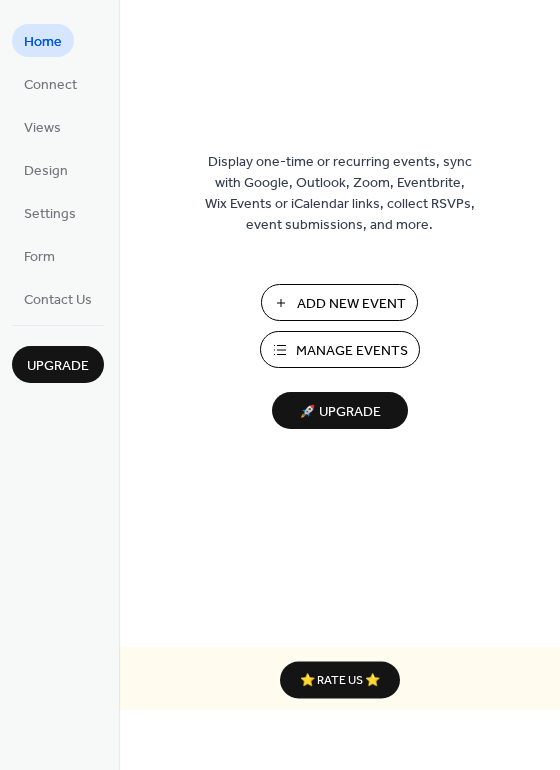 scroll, scrollTop: 0, scrollLeft: 0, axis: both 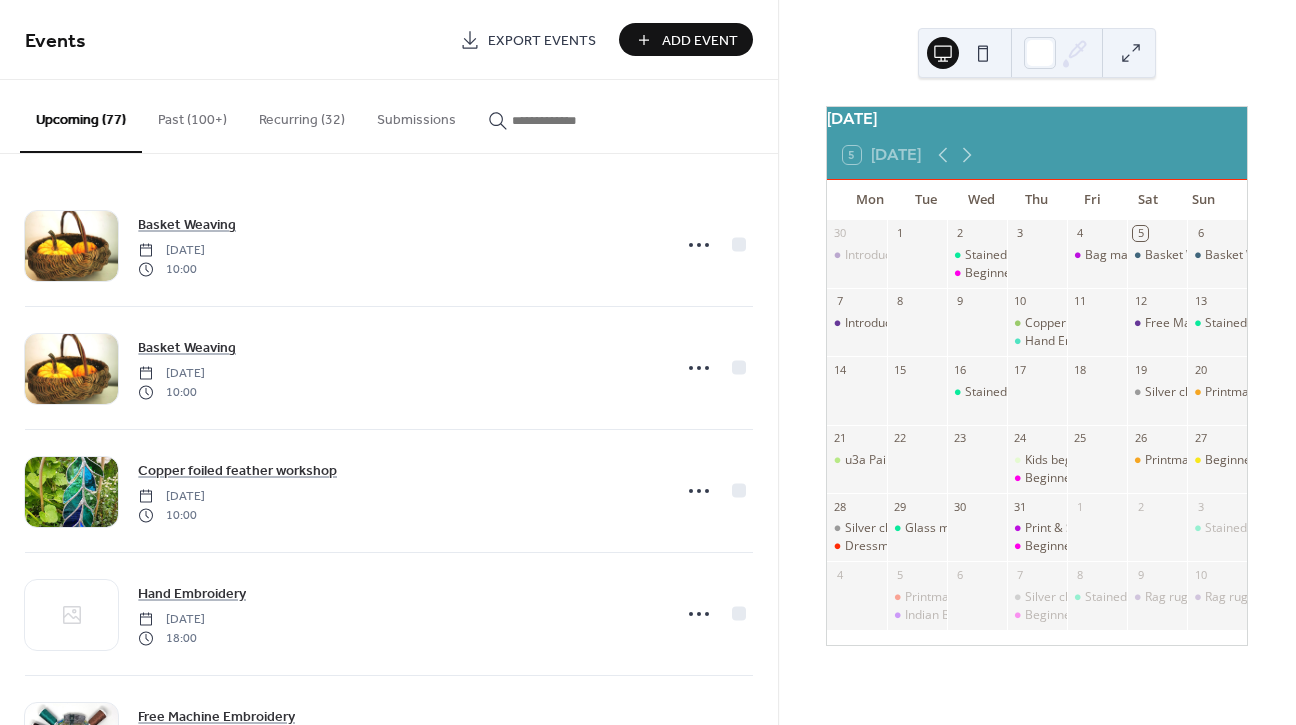 click on "Add Event" at bounding box center [700, 41] 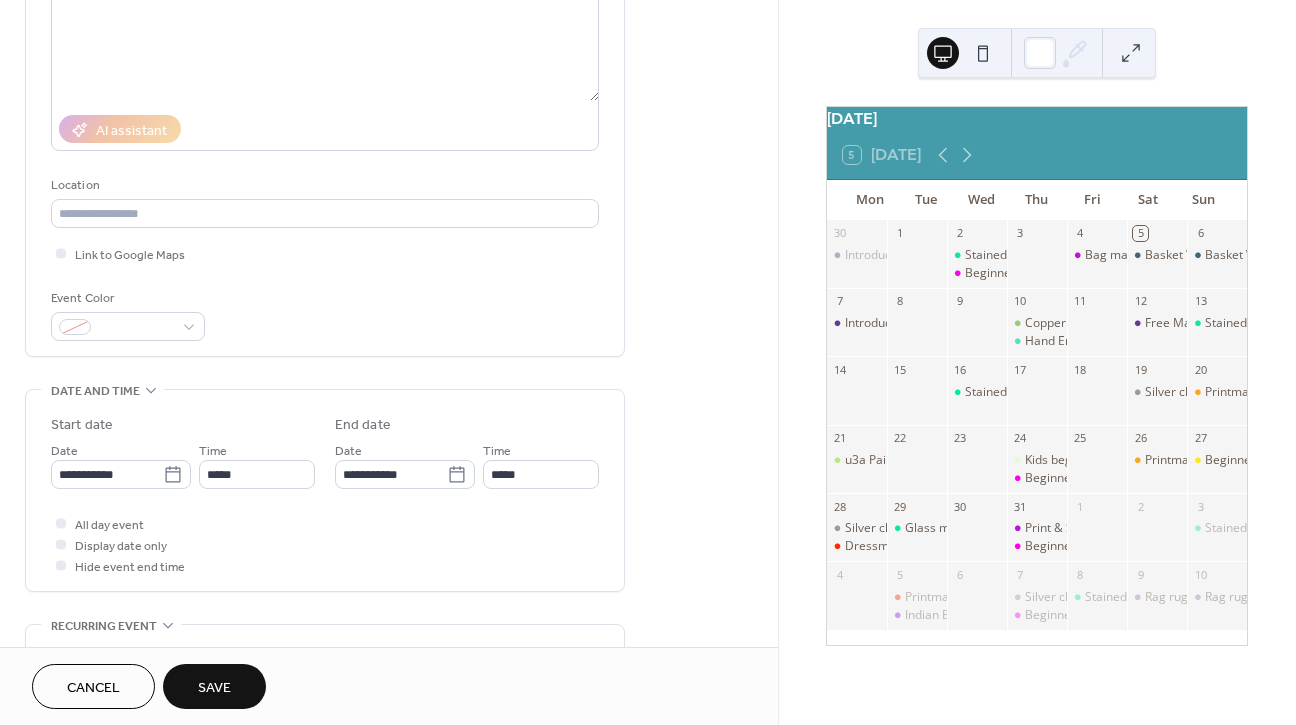 scroll, scrollTop: 294, scrollLeft: 0, axis: vertical 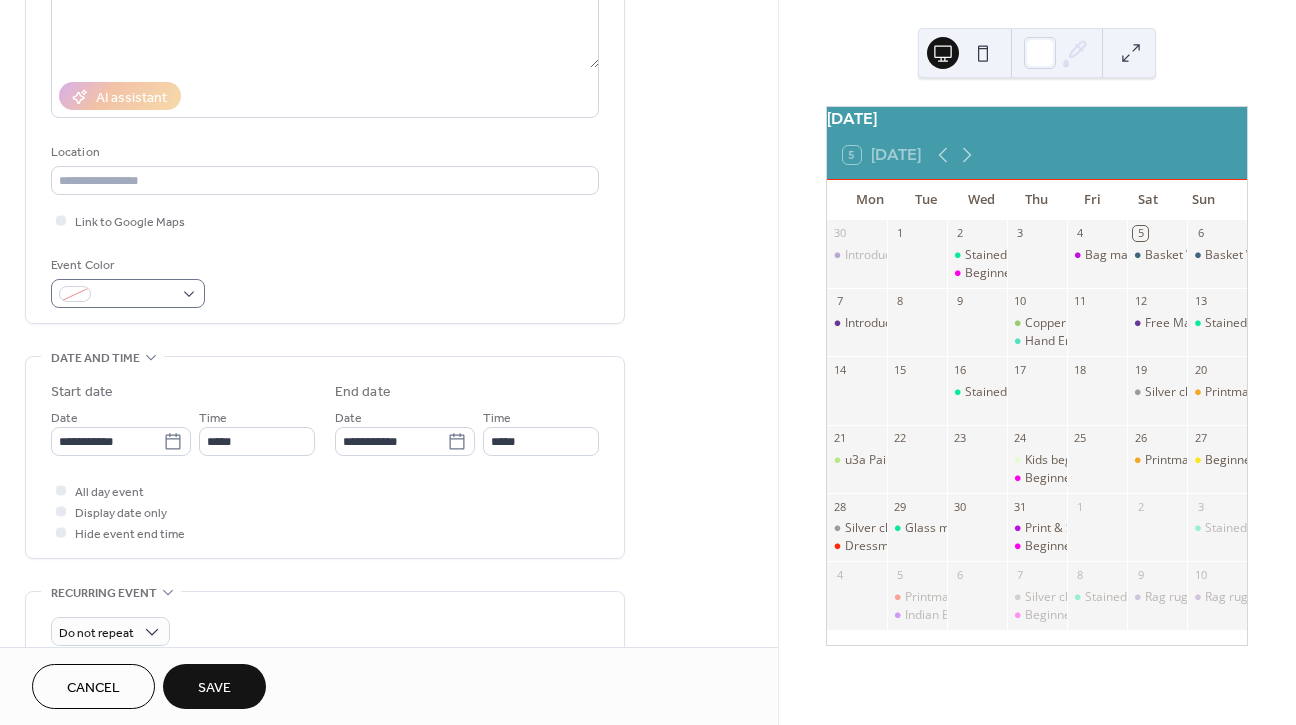 type on "**********" 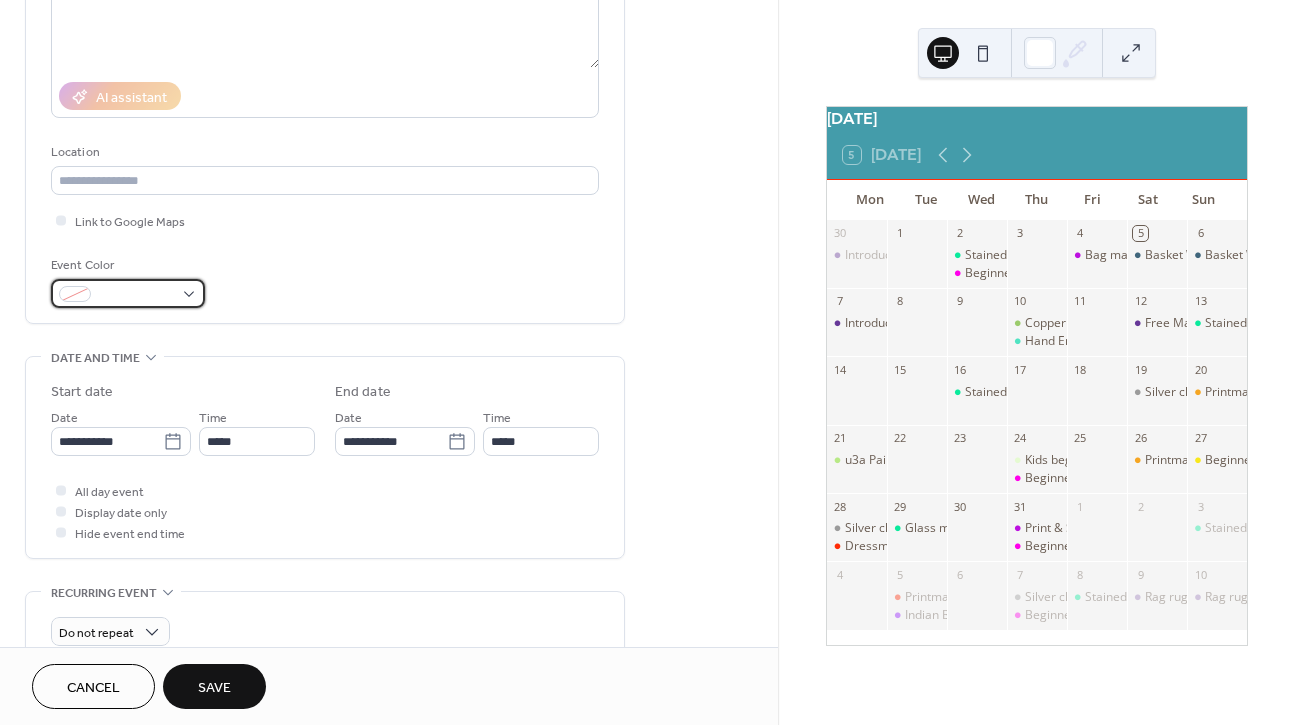click at bounding box center (128, 293) 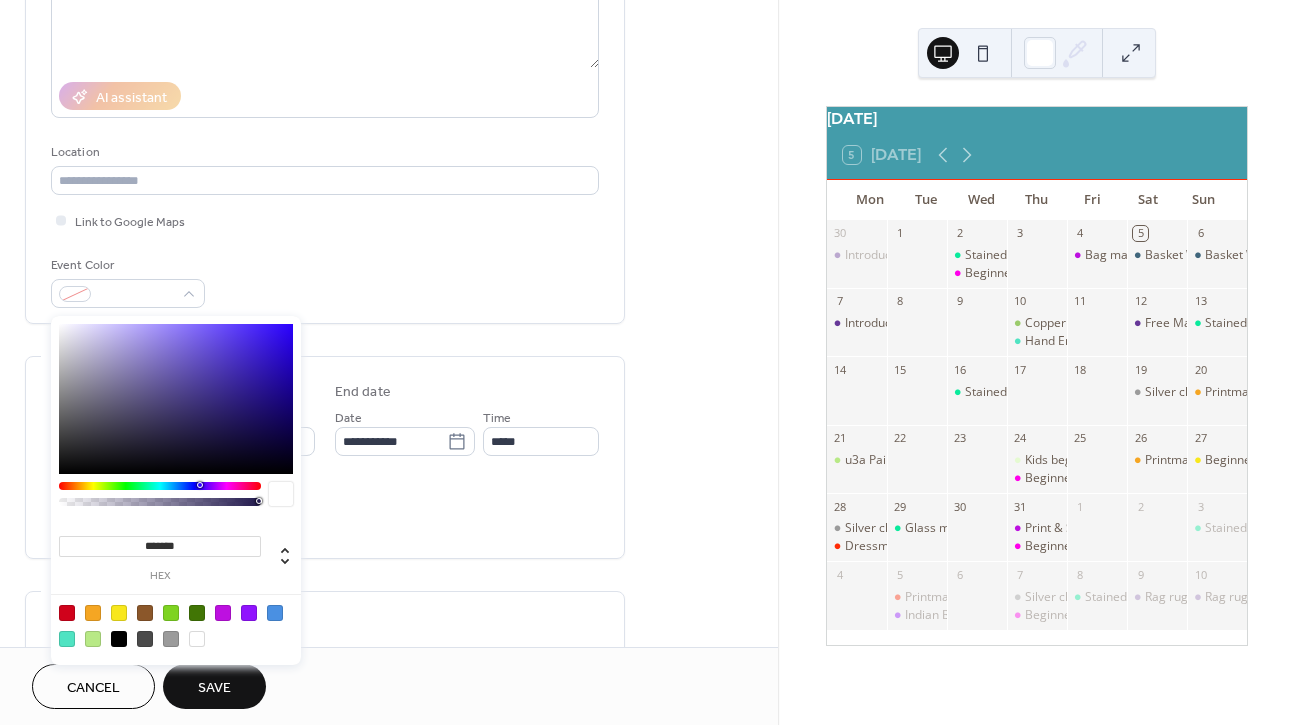 click at bounding box center [160, 486] 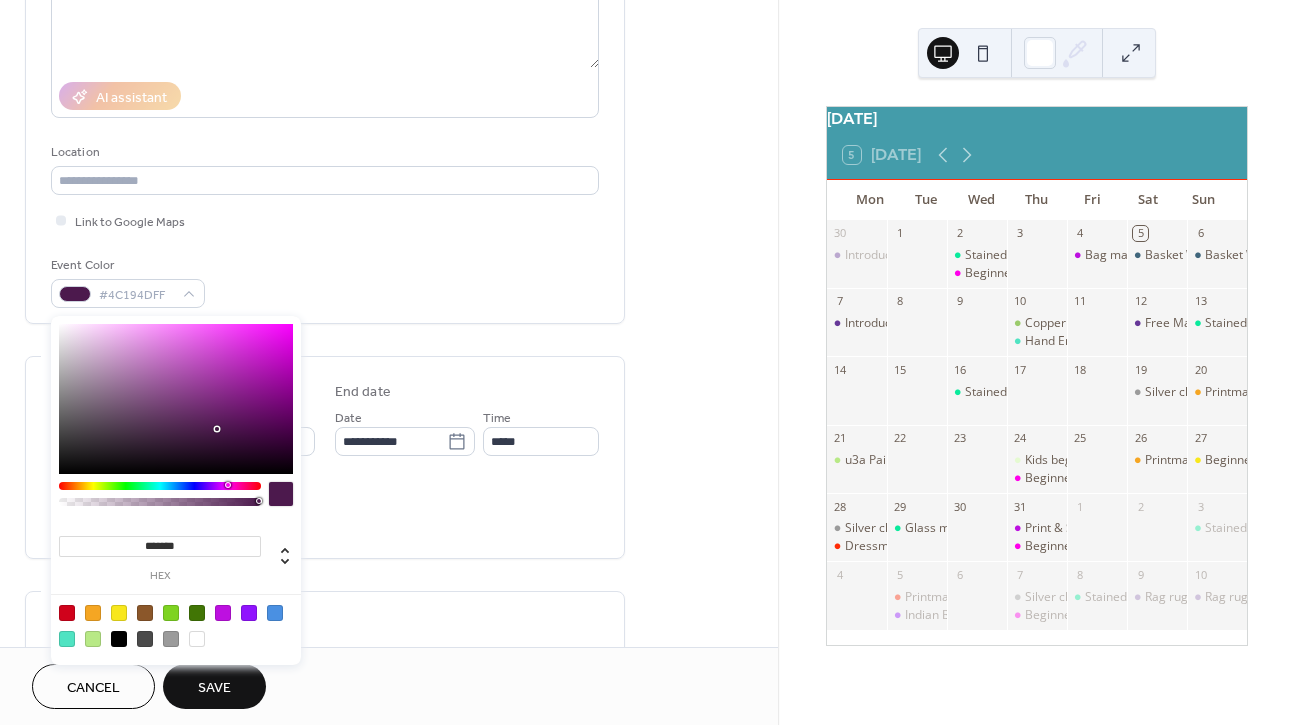 click at bounding box center (160, 486) 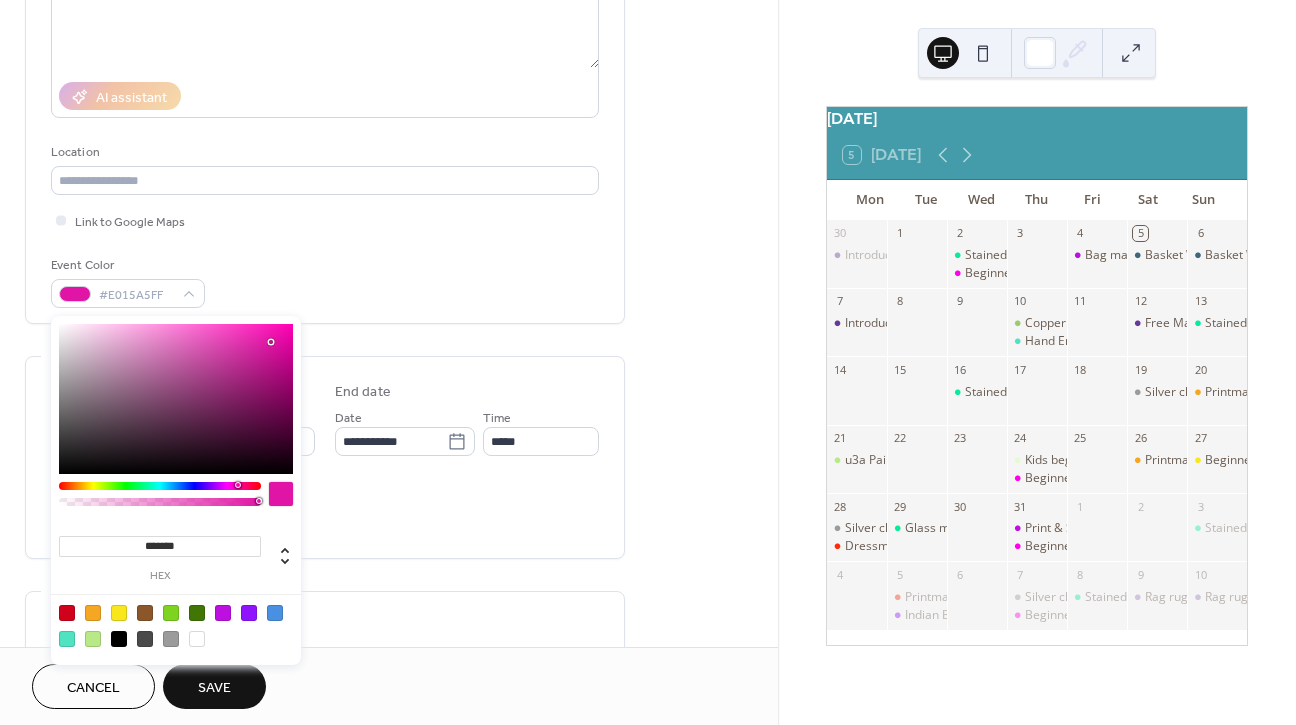 type on "*******" 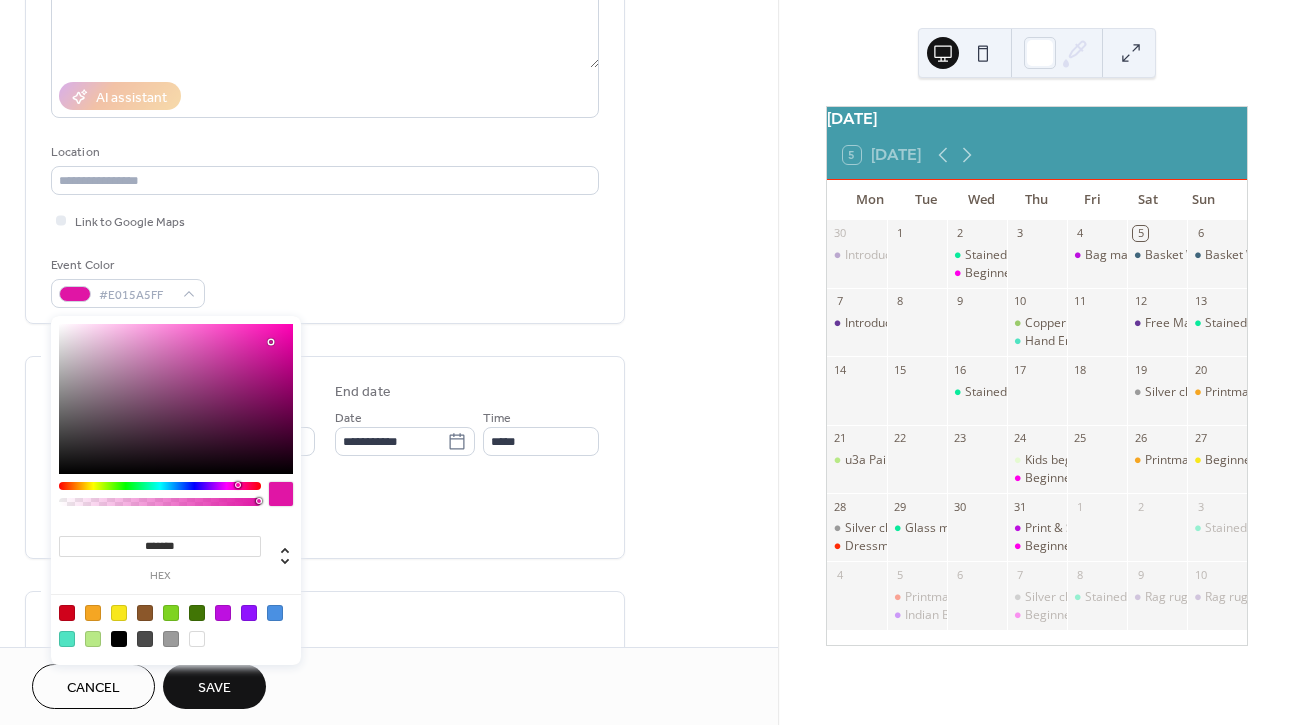 drag, startPoint x: 270, startPoint y: 348, endPoint x: 290, endPoint y: 318, distance: 36.05551 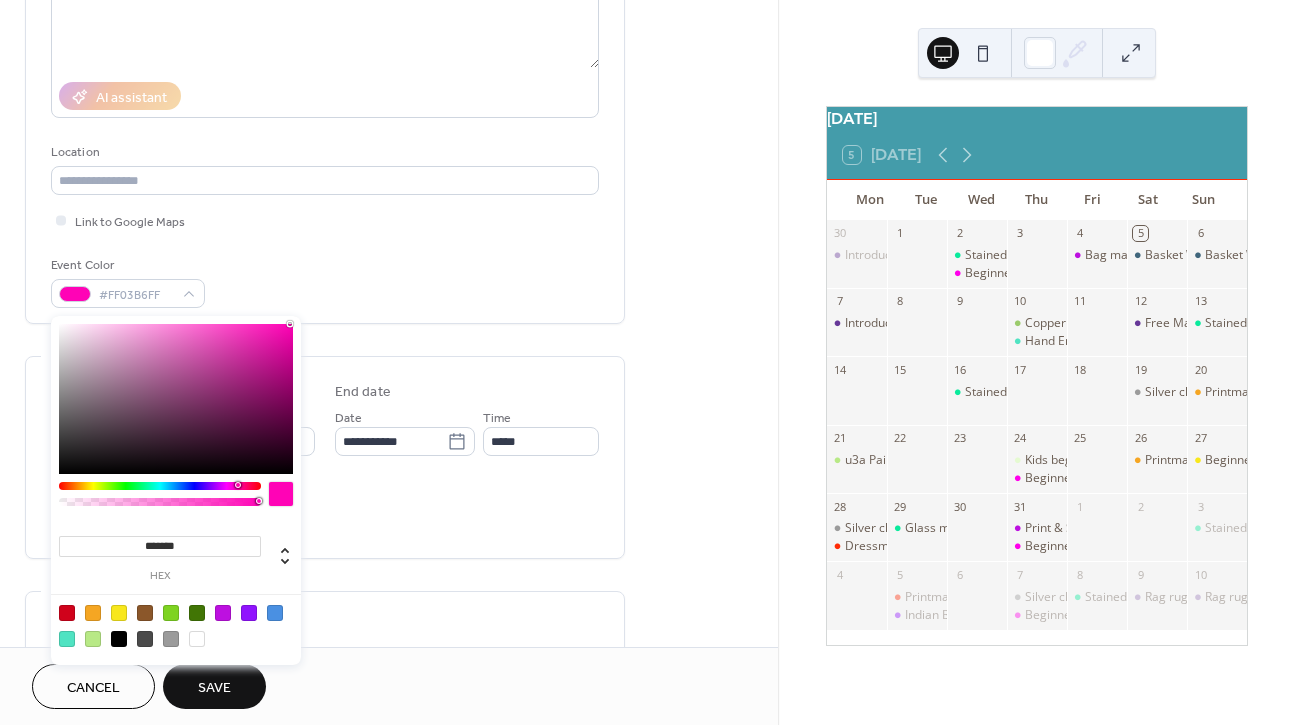 click on "Do not repeat" at bounding box center (325, 626) 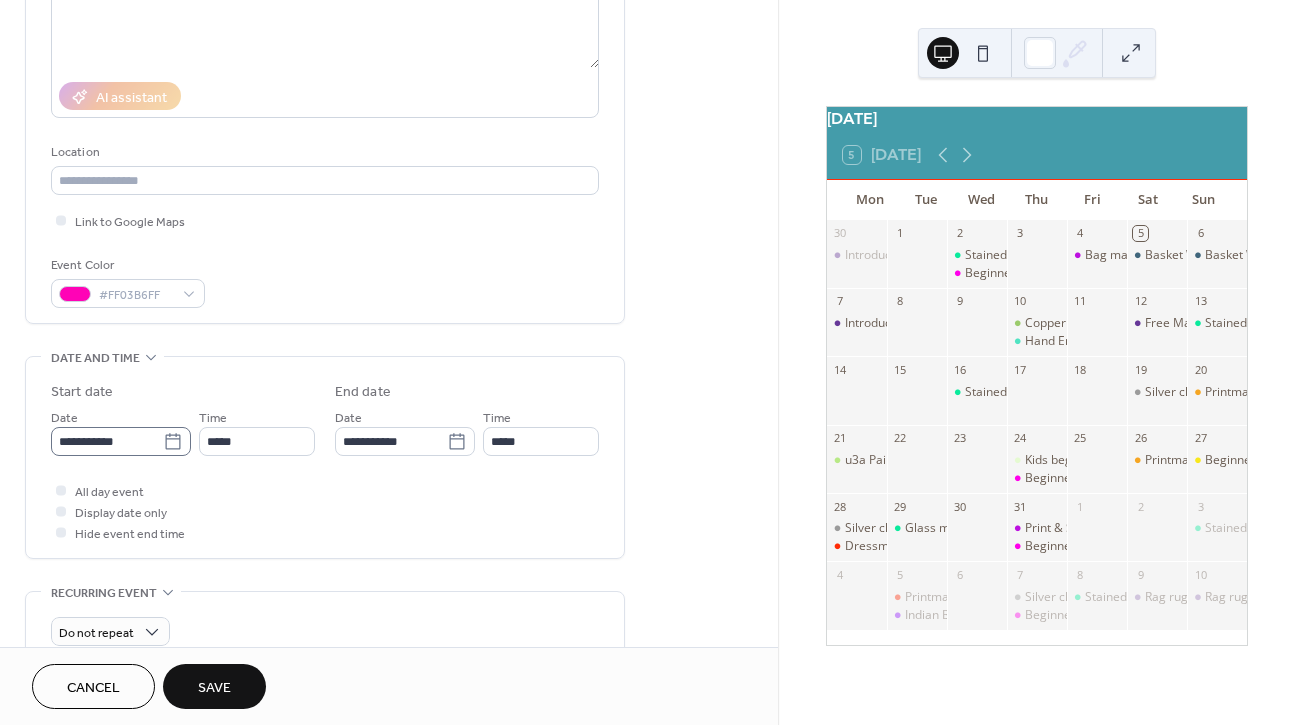 scroll, scrollTop: 628, scrollLeft: 0, axis: vertical 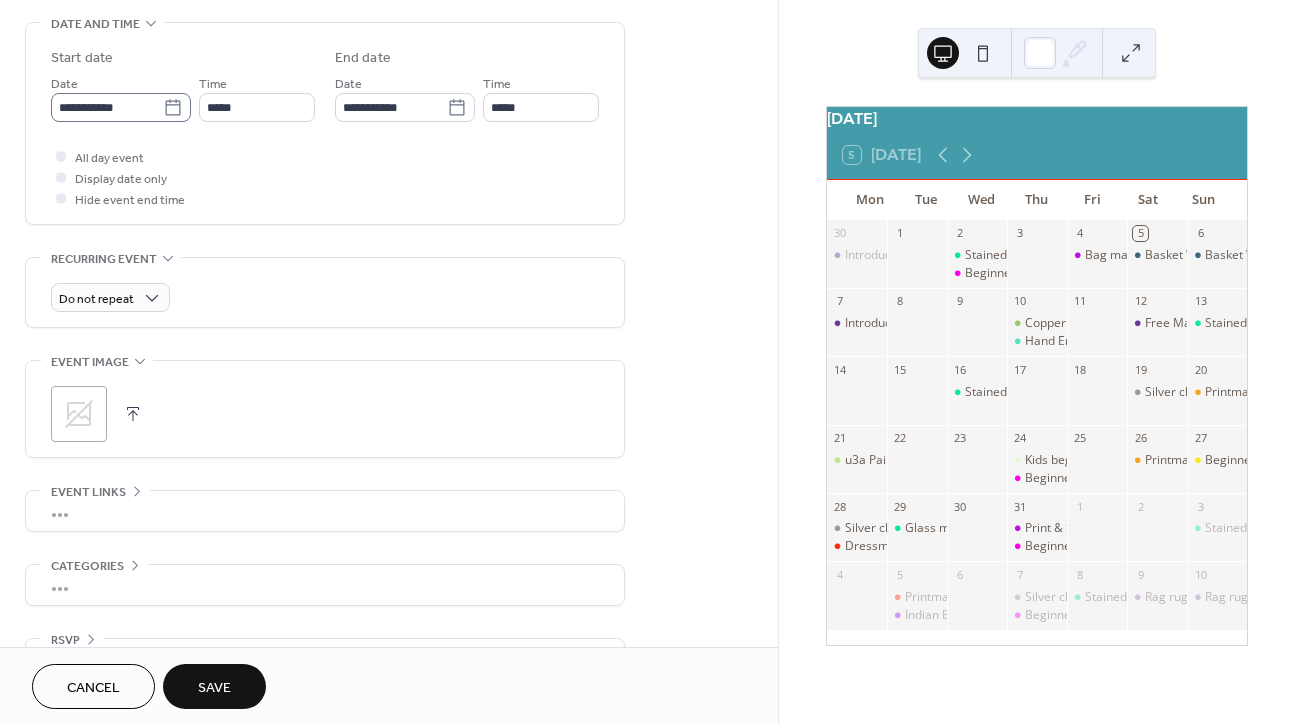 click on "**********" at bounding box center [325, 128] 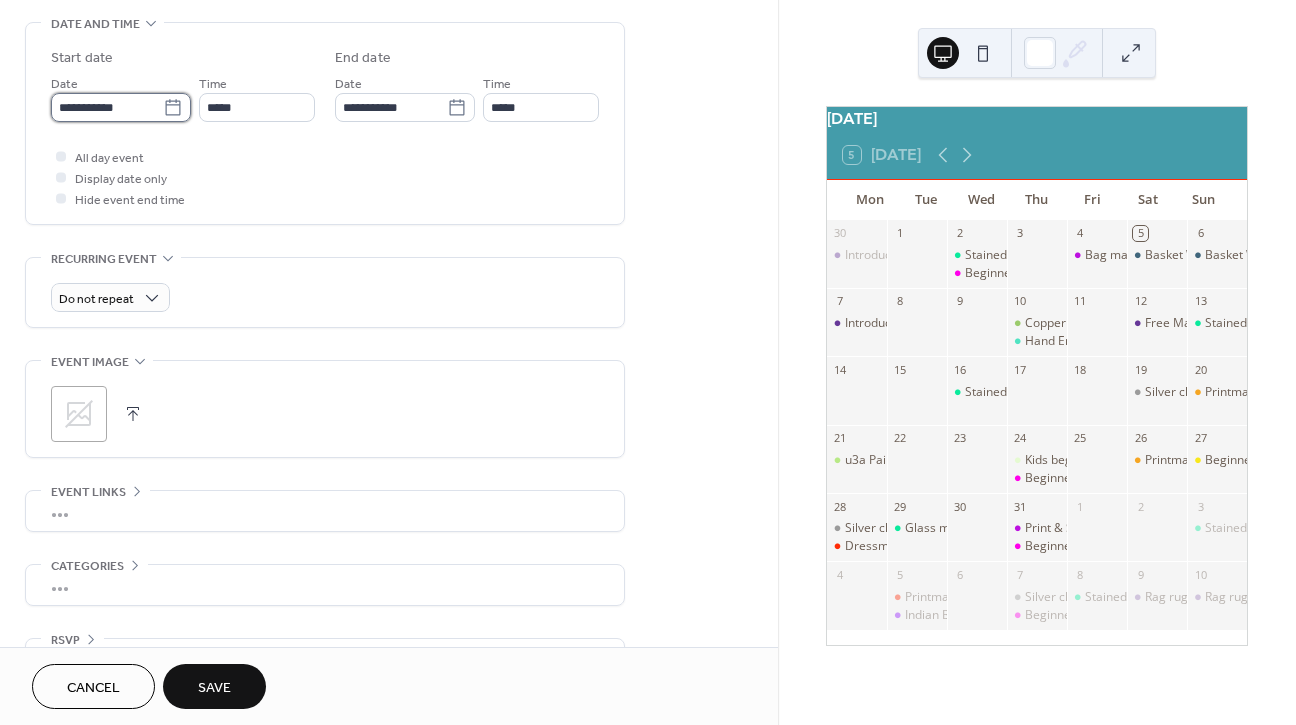 click on "**********" at bounding box center [107, 107] 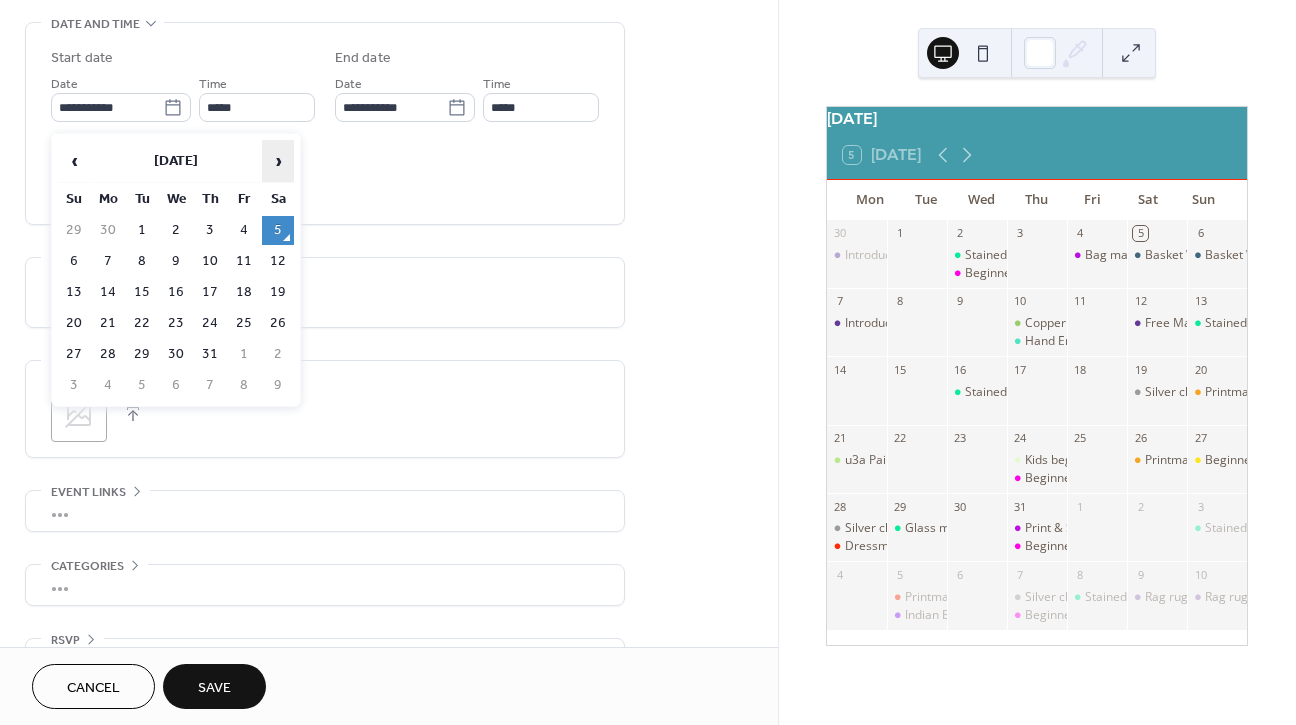 click on "›" at bounding box center [278, 161] 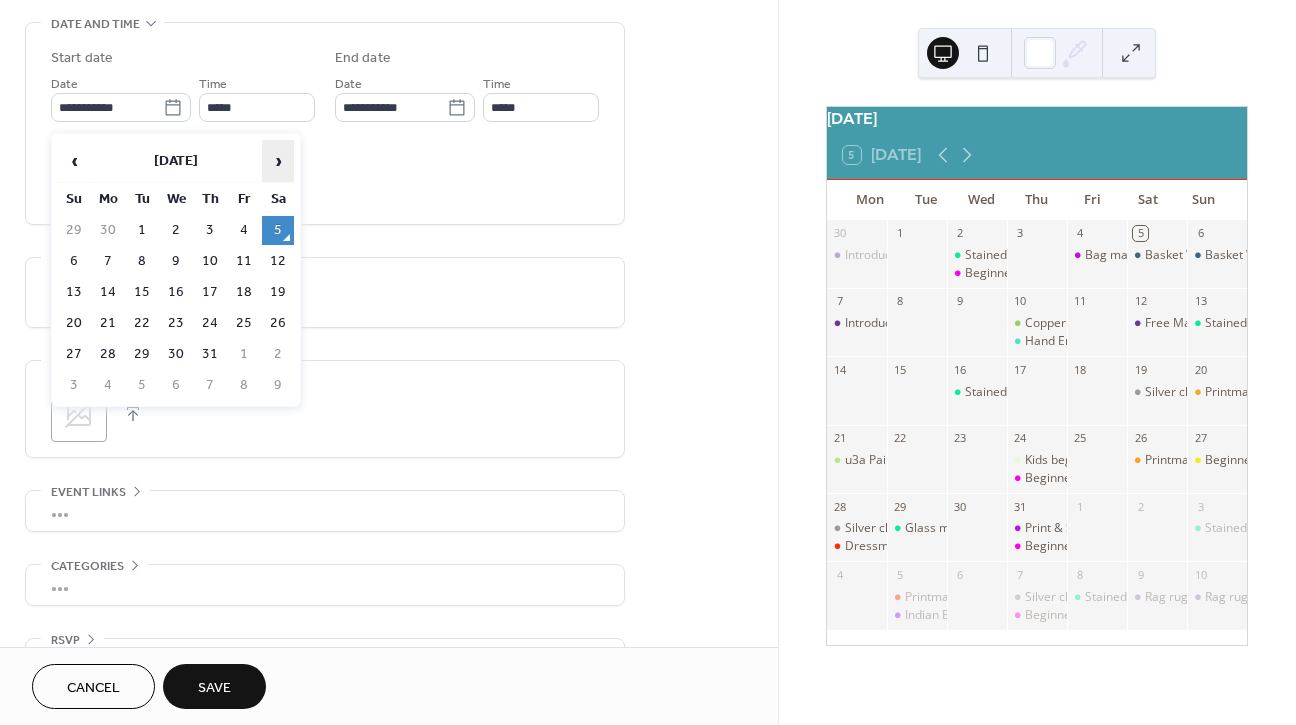 click on "›" at bounding box center (278, 161) 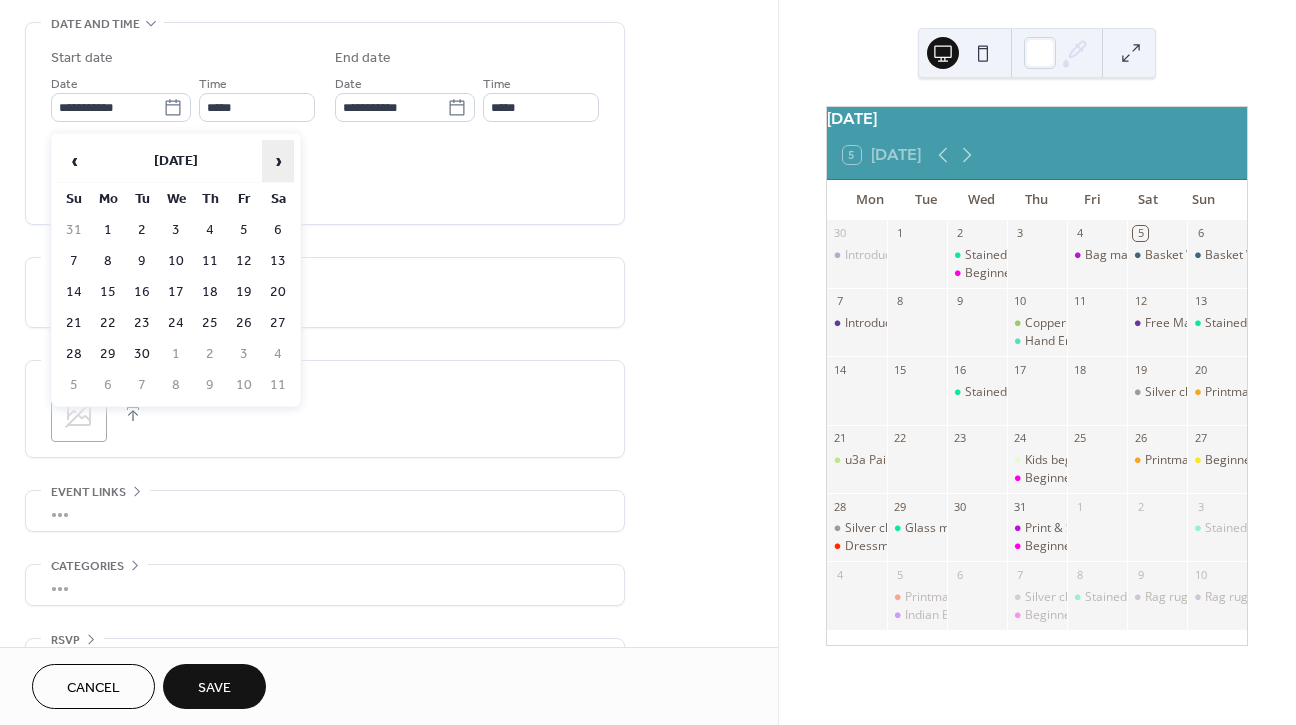 click on "›" at bounding box center [278, 161] 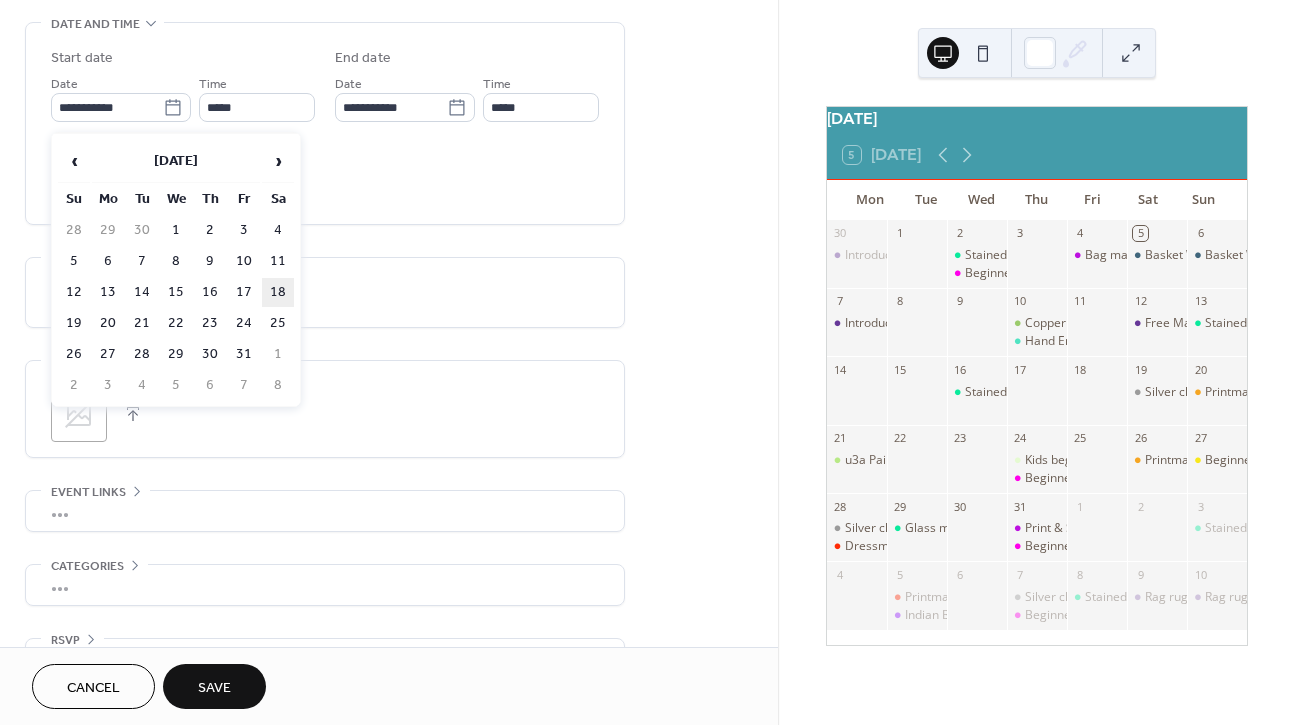 click on "18" at bounding box center (278, 292) 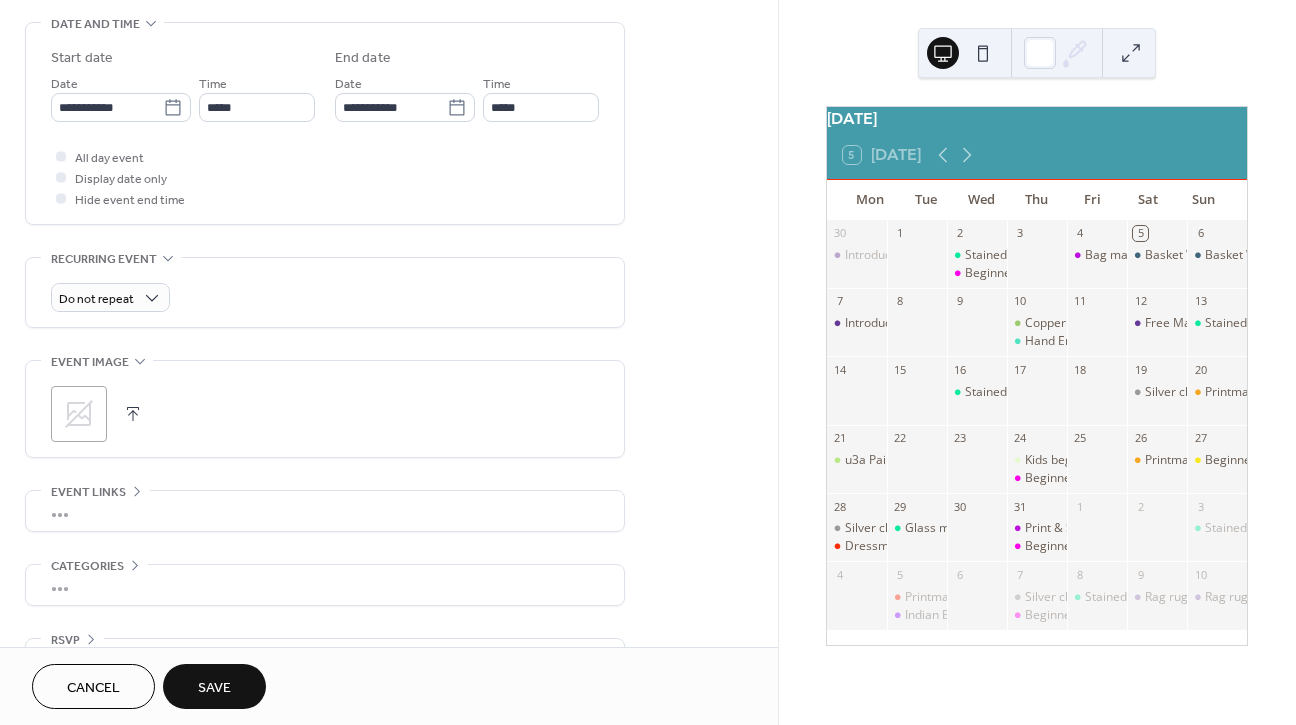 type on "**********" 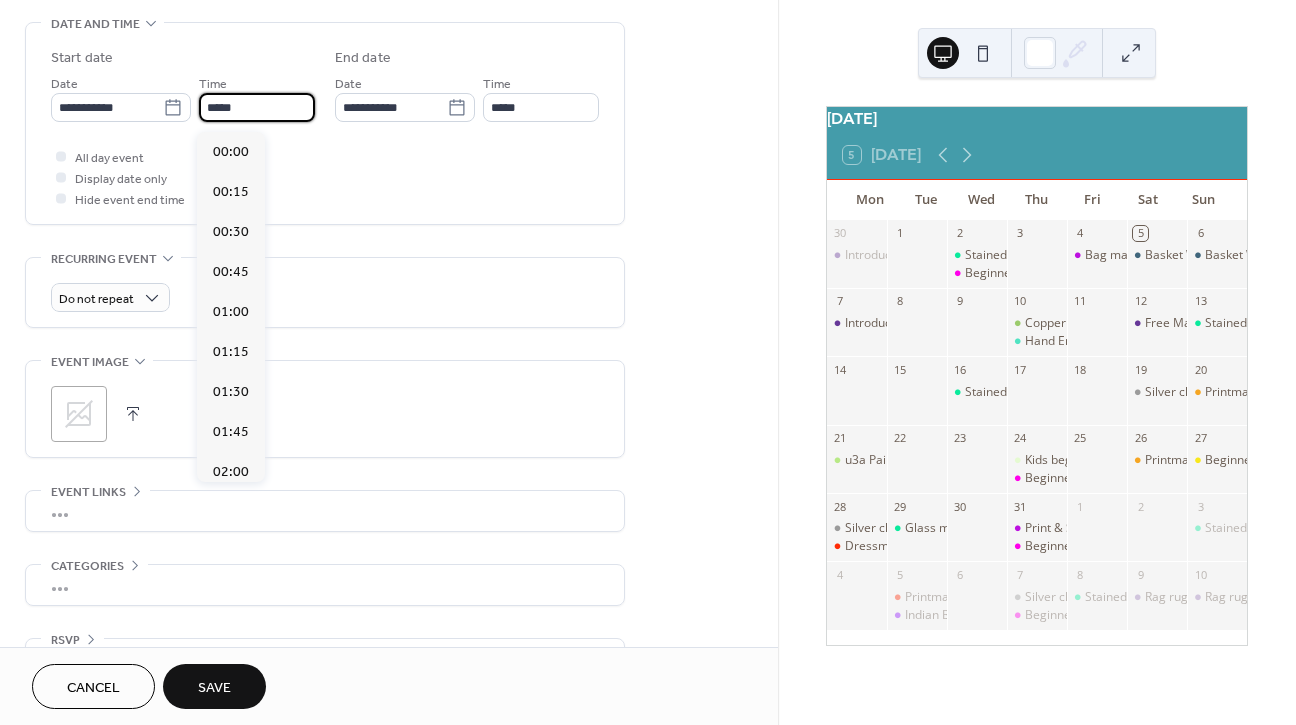 click on "*****" at bounding box center [257, 107] 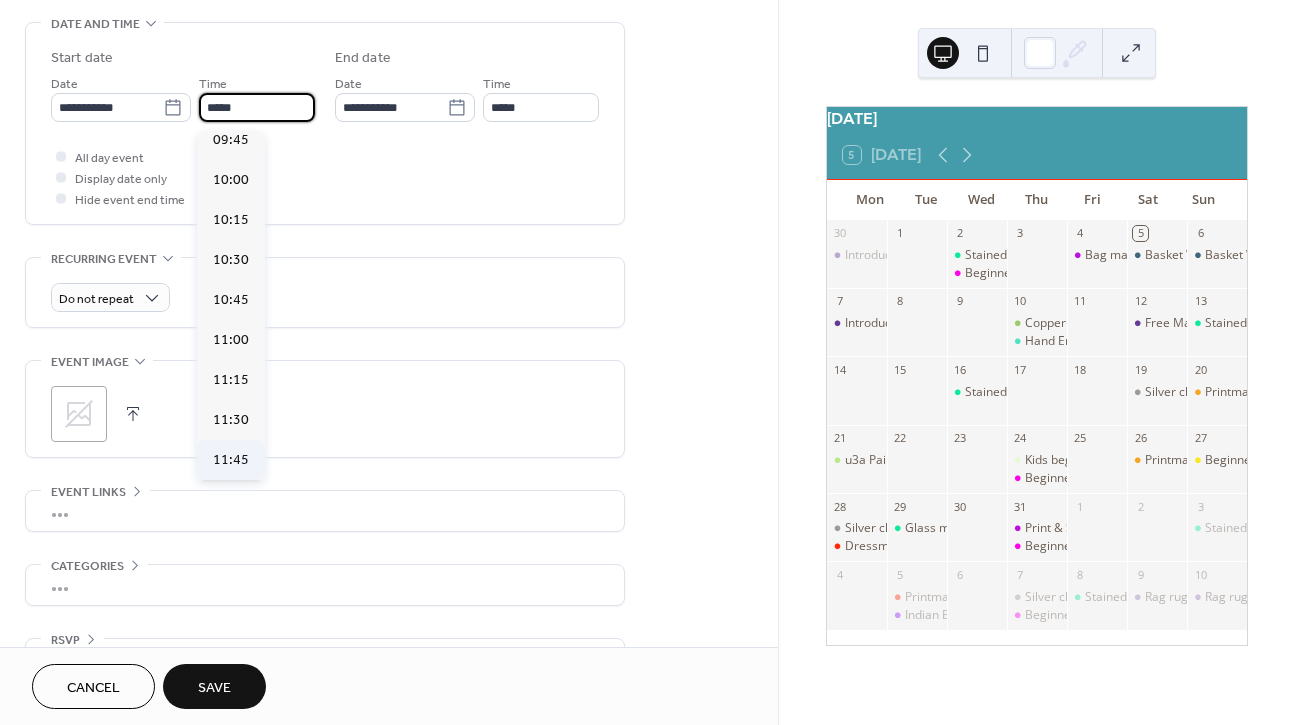 scroll, scrollTop: 1562, scrollLeft: 0, axis: vertical 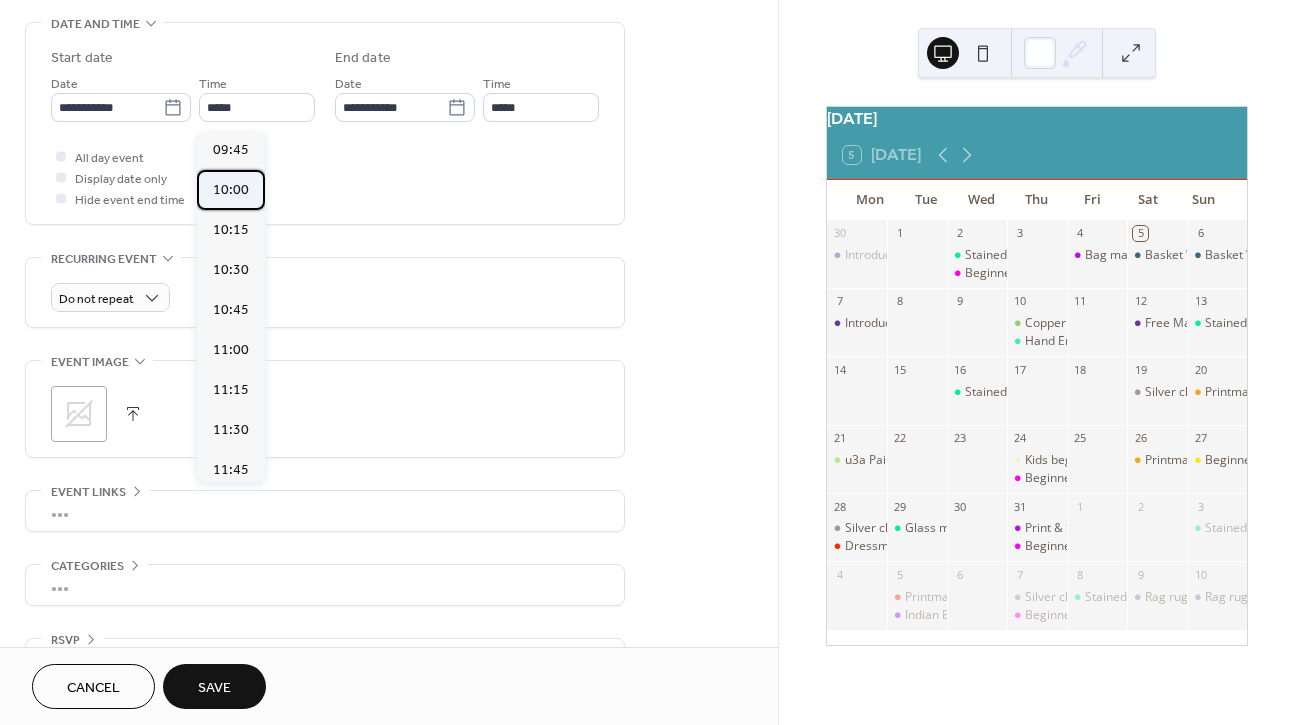 click on "10:00" at bounding box center (231, 190) 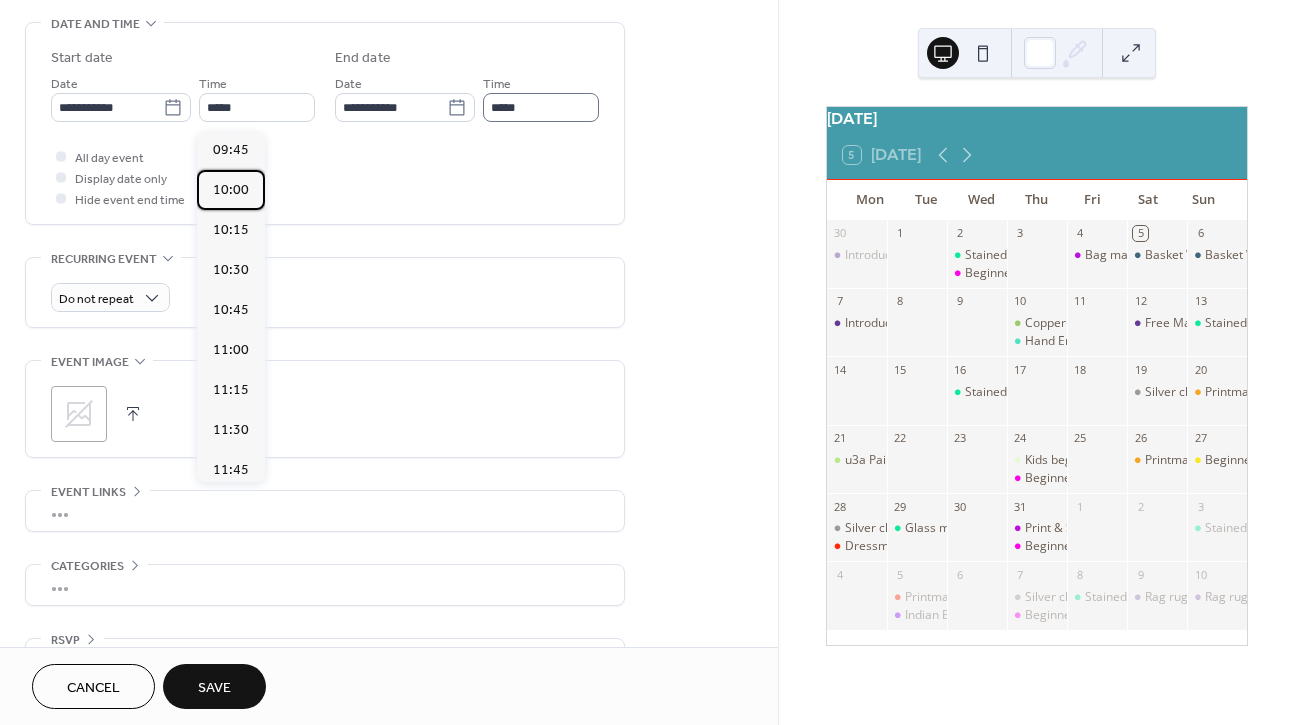 type on "*****" 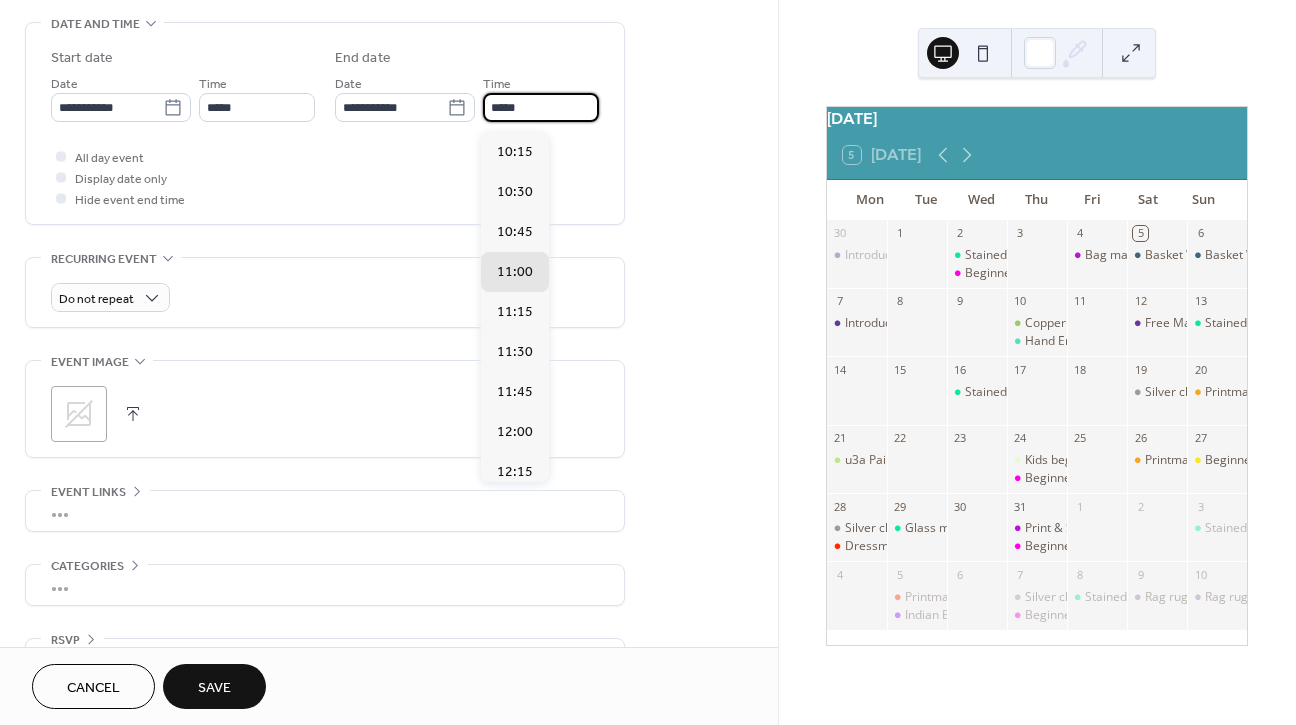 click on "*****" at bounding box center [541, 107] 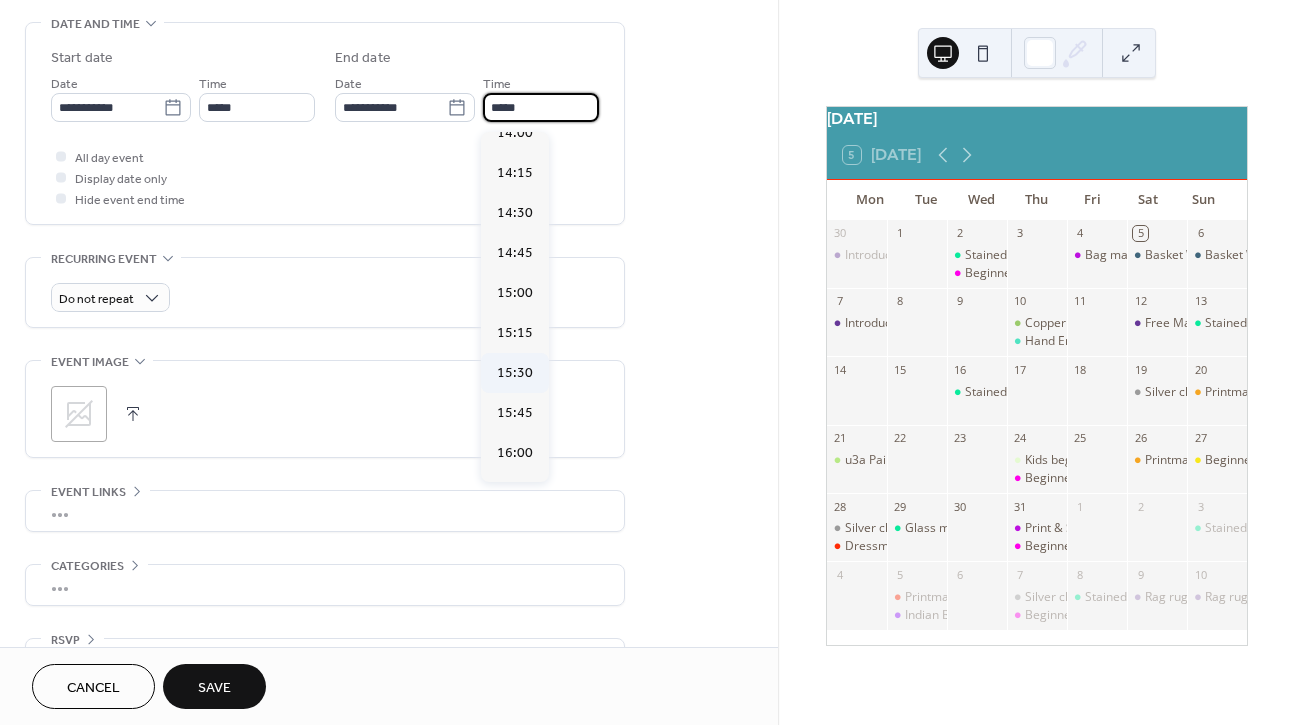scroll, scrollTop: 643, scrollLeft: 0, axis: vertical 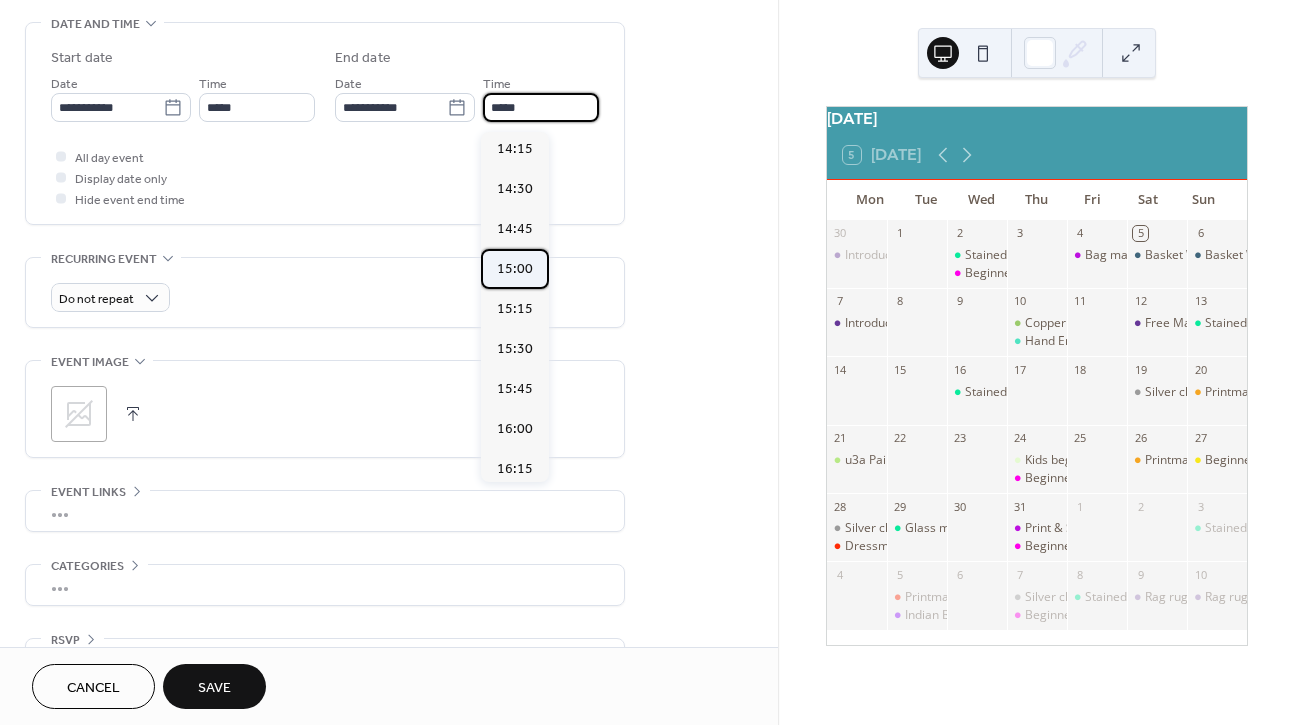 click on "15:00" at bounding box center (515, 269) 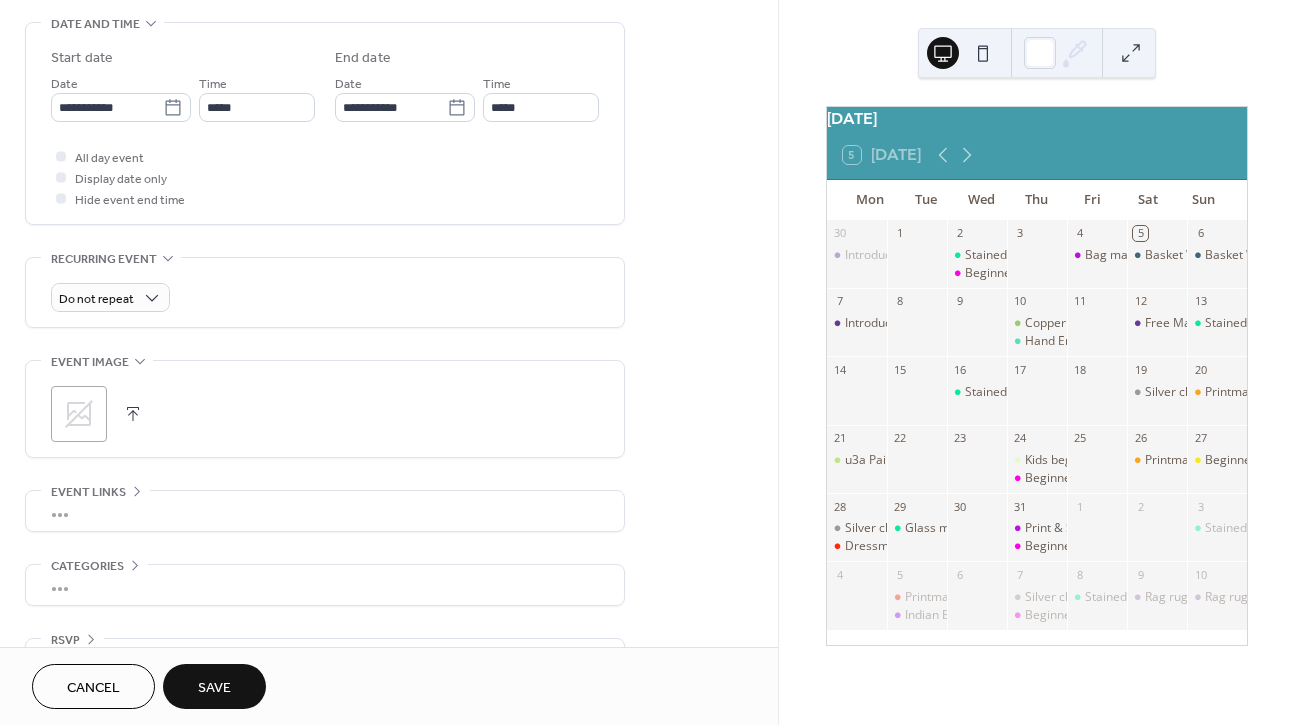 type on "*****" 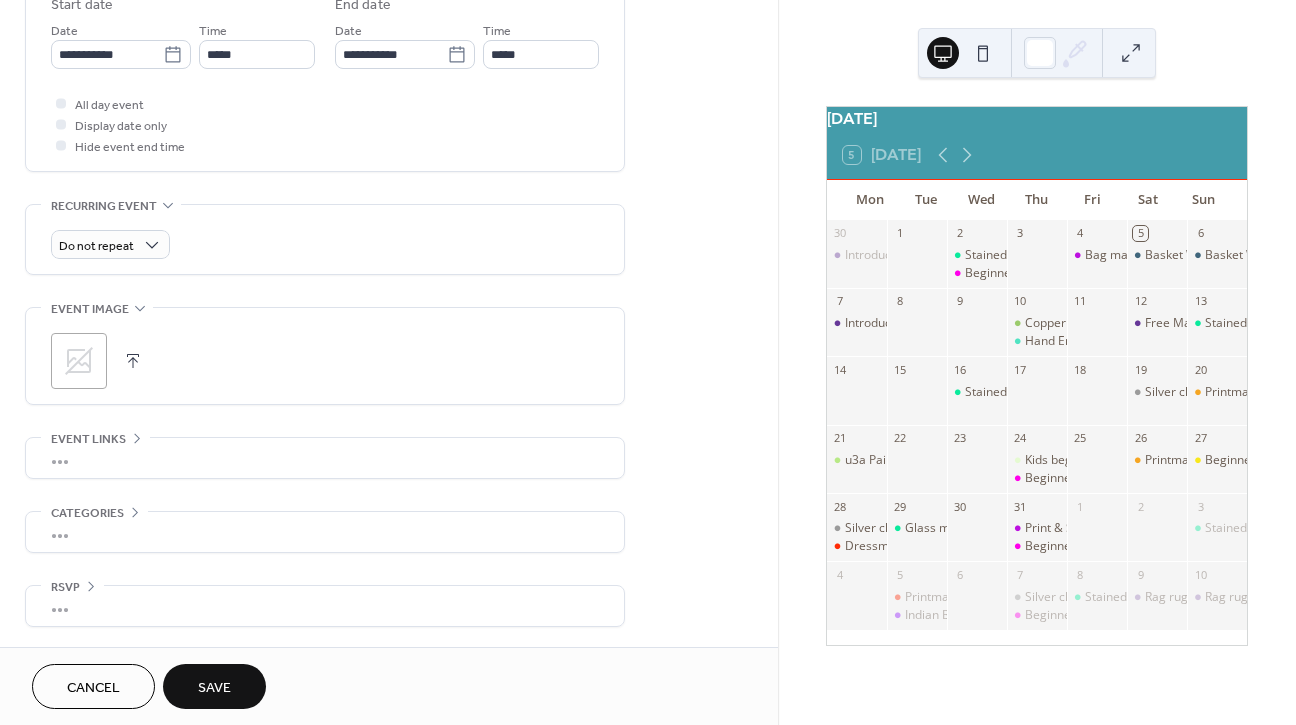 scroll, scrollTop: 687, scrollLeft: 0, axis: vertical 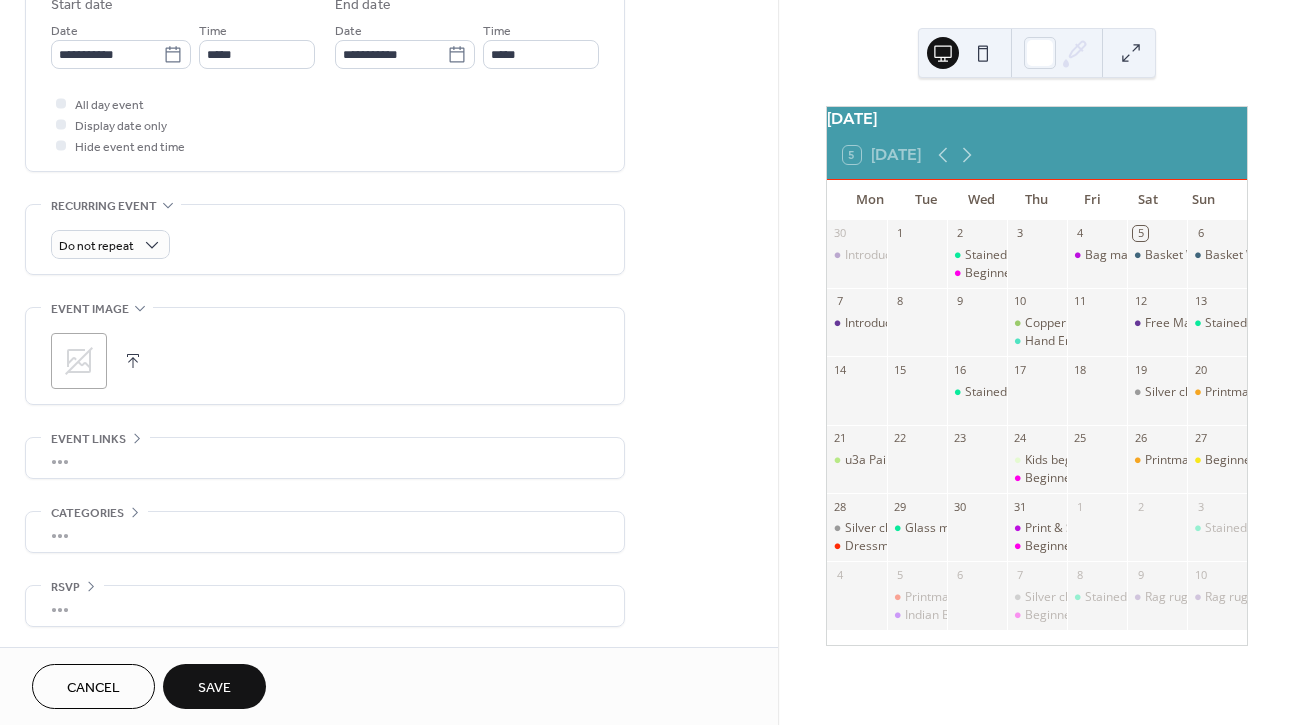 click on "Save" at bounding box center [214, 688] 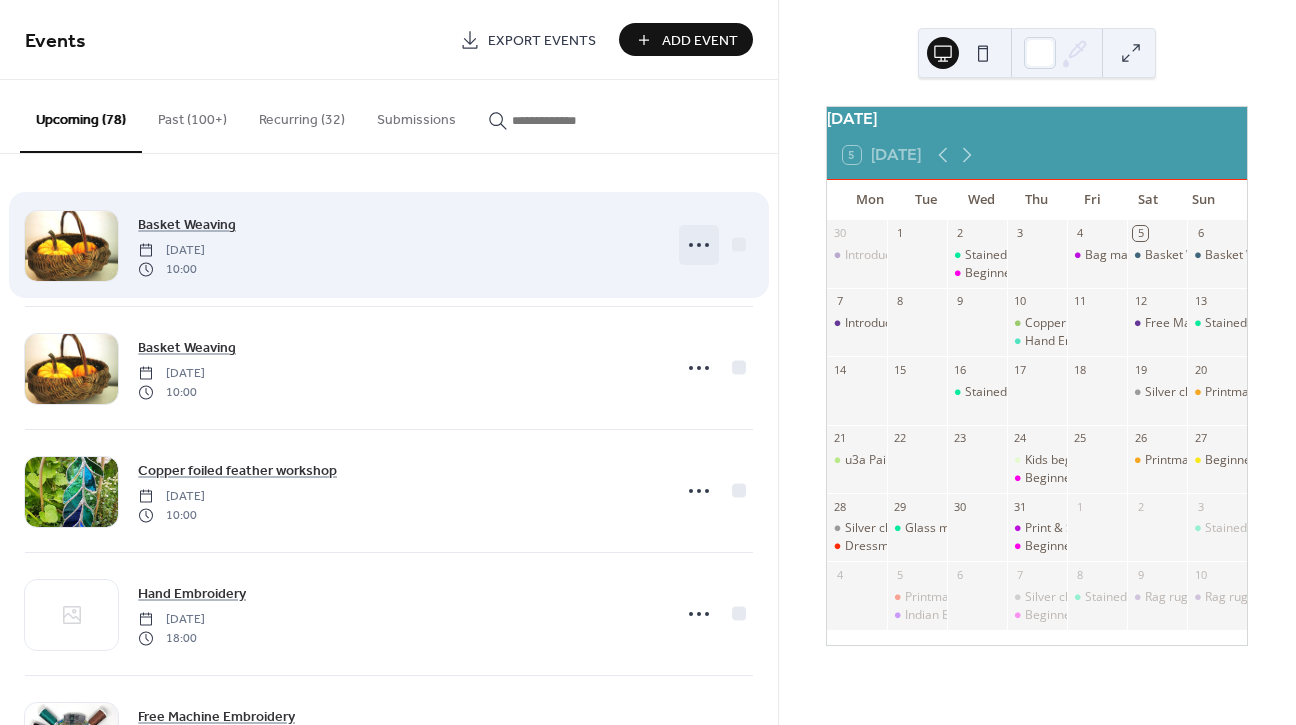 click 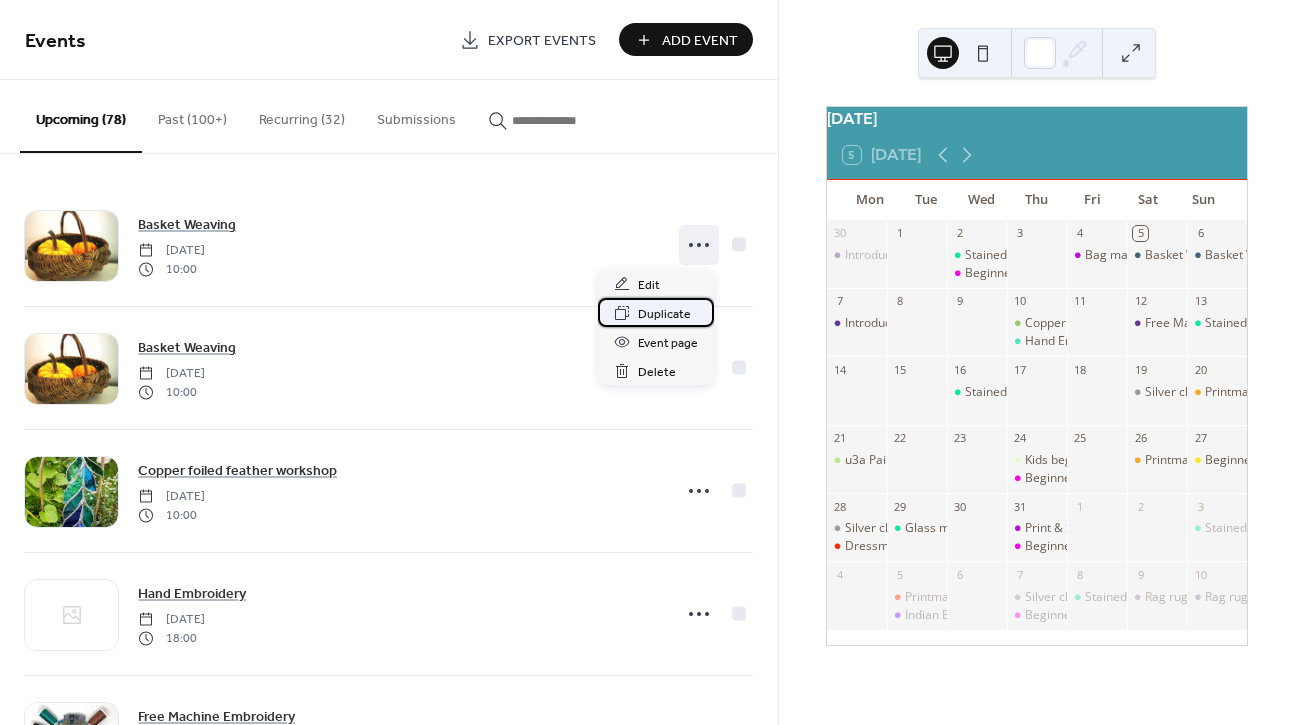 click on "Duplicate" at bounding box center (664, 314) 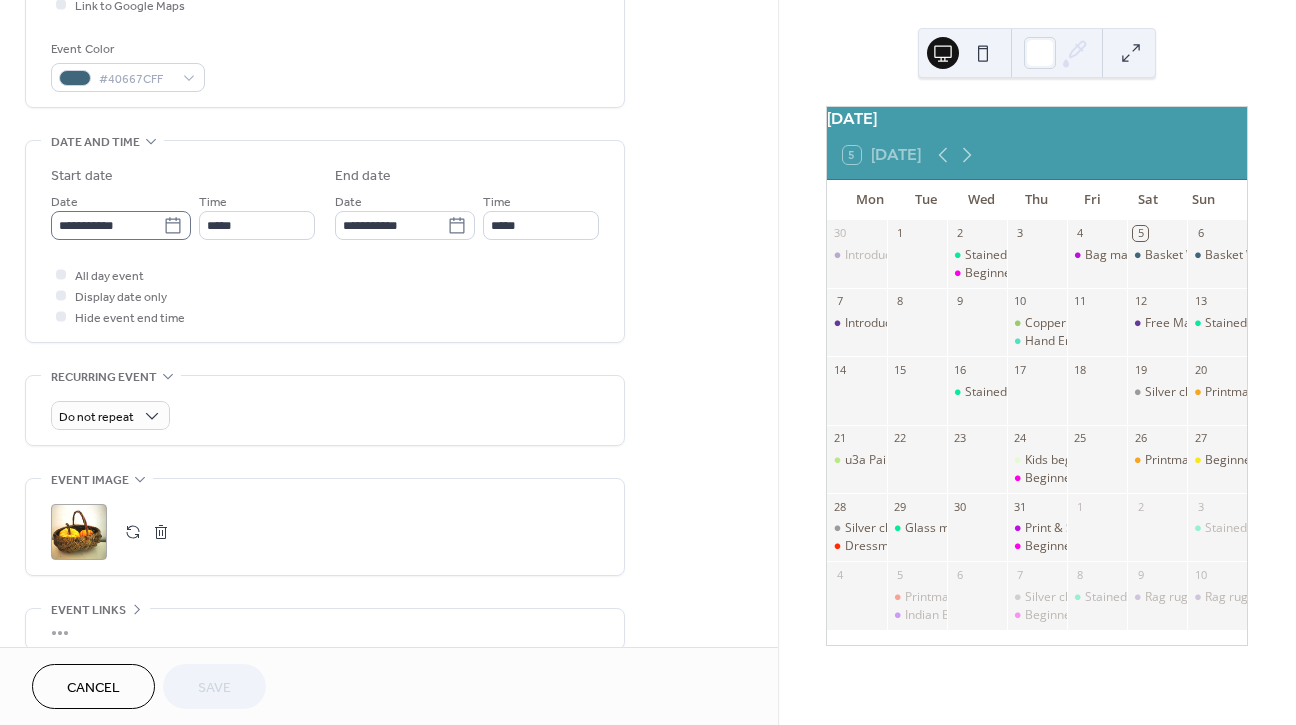 scroll, scrollTop: 516, scrollLeft: 0, axis: vertical 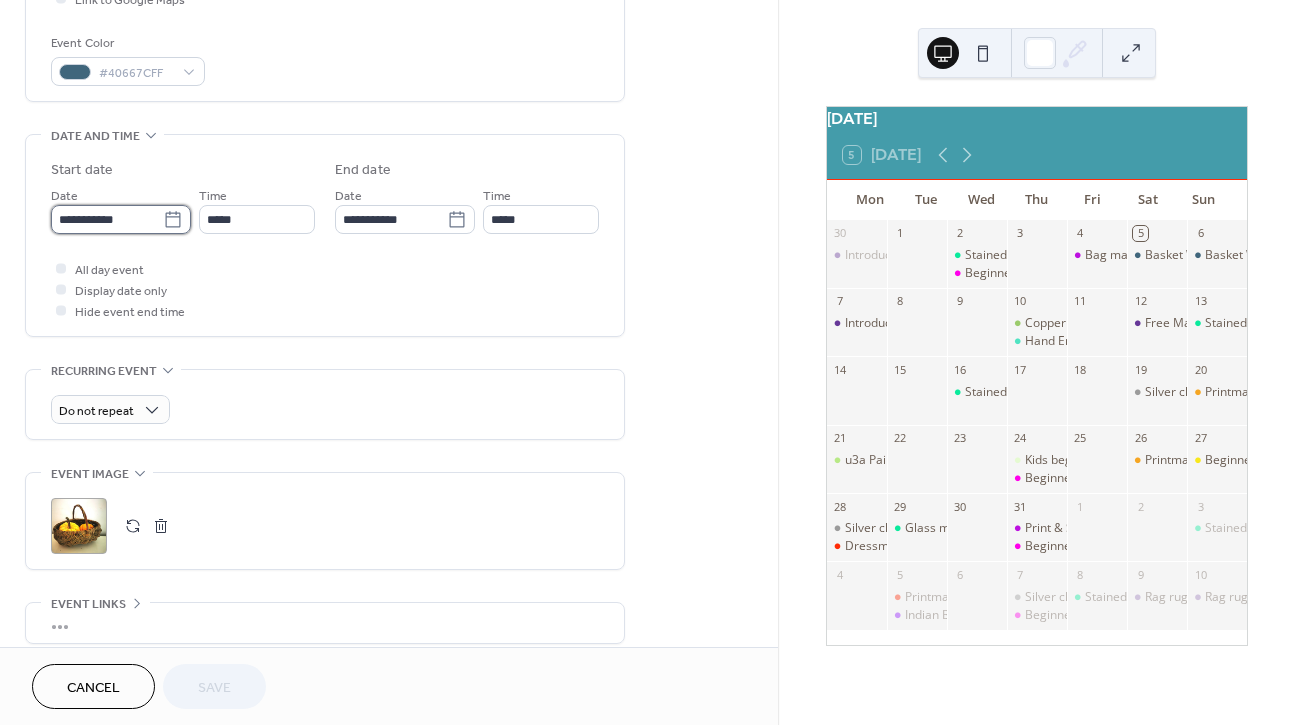 click on "**********" at bounding box center (107, 219) 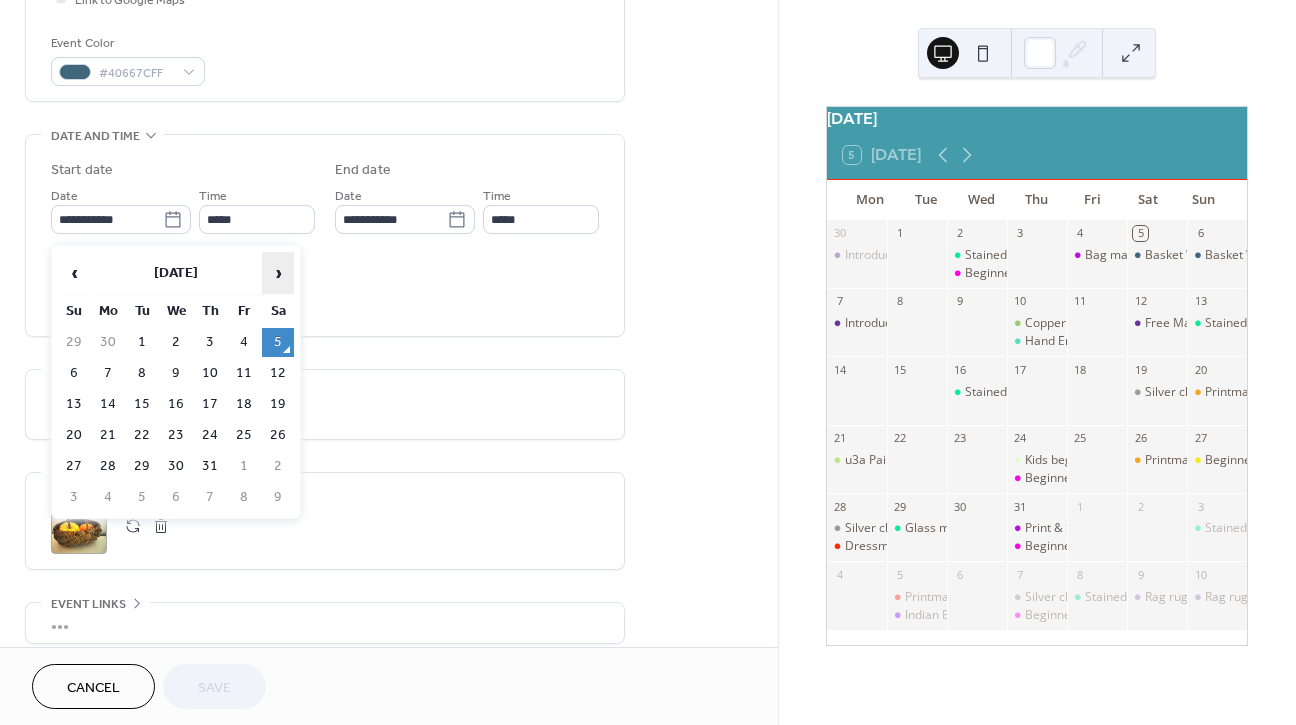 click on "›" at bounding box center (278, 273) 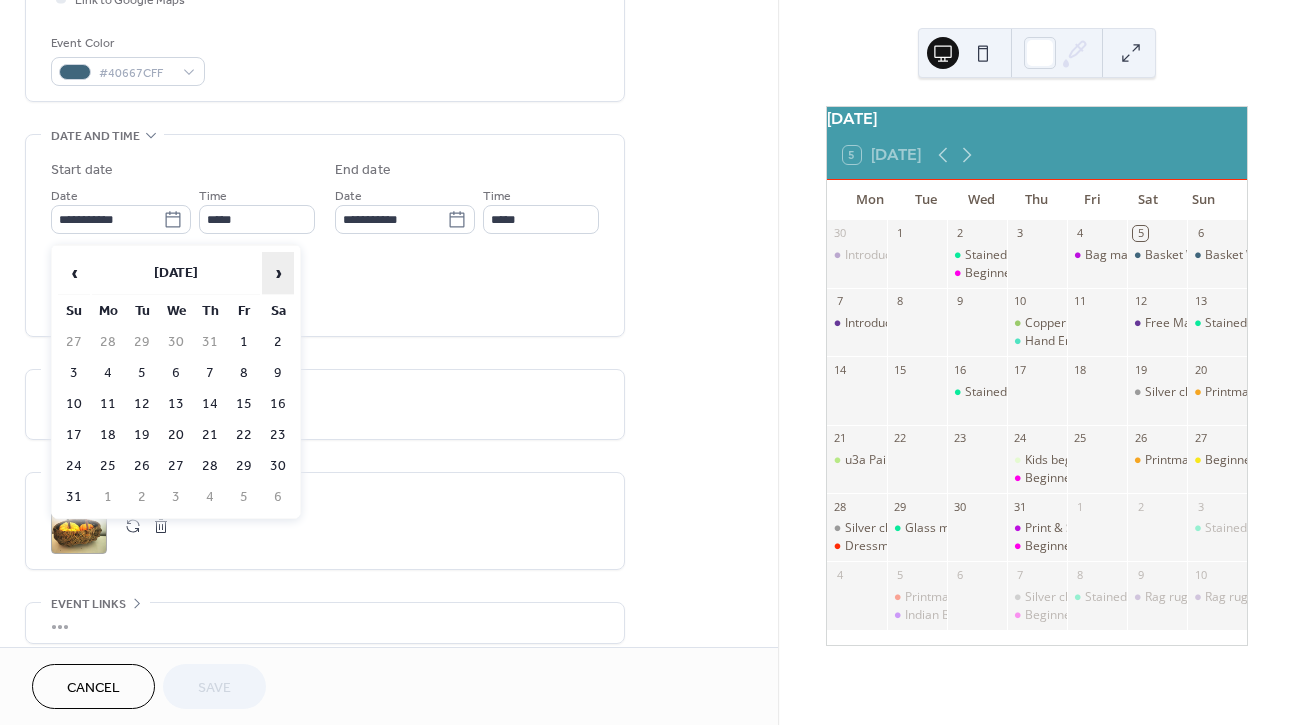 click on "›" at bounding box center [278, 273] 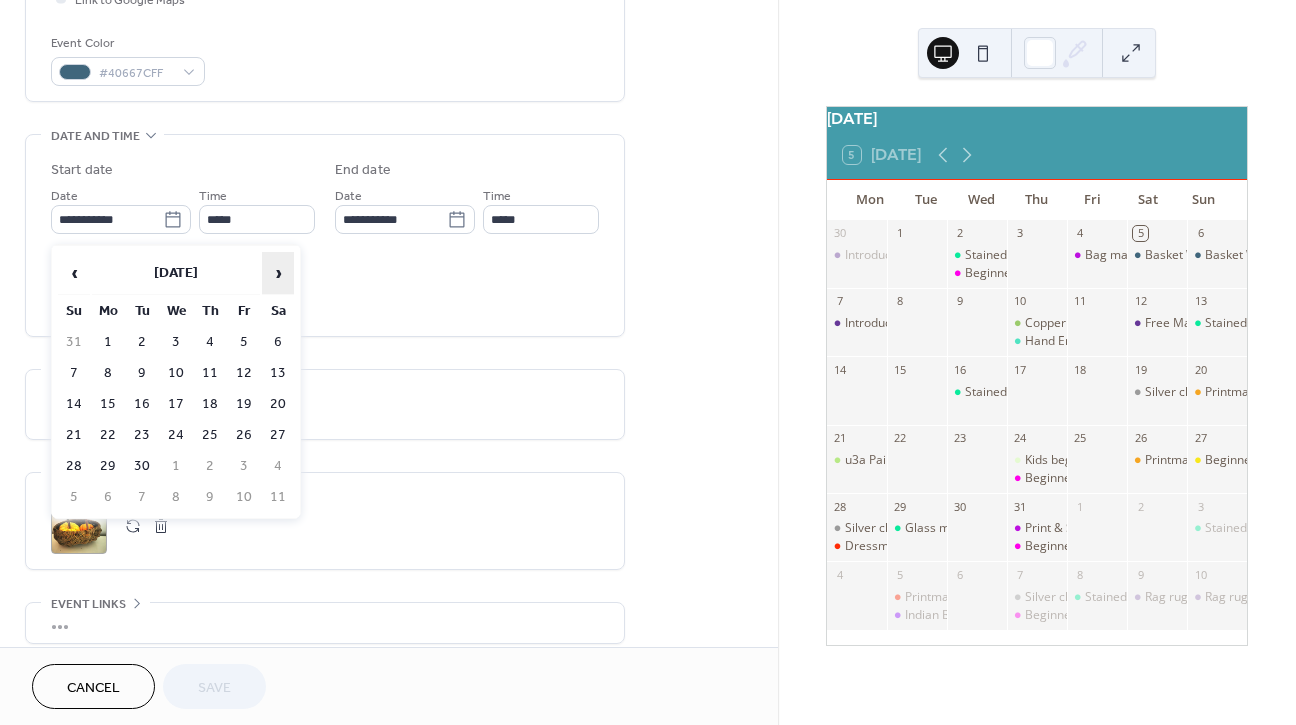 click on "›" at bounding box center [278, 273] 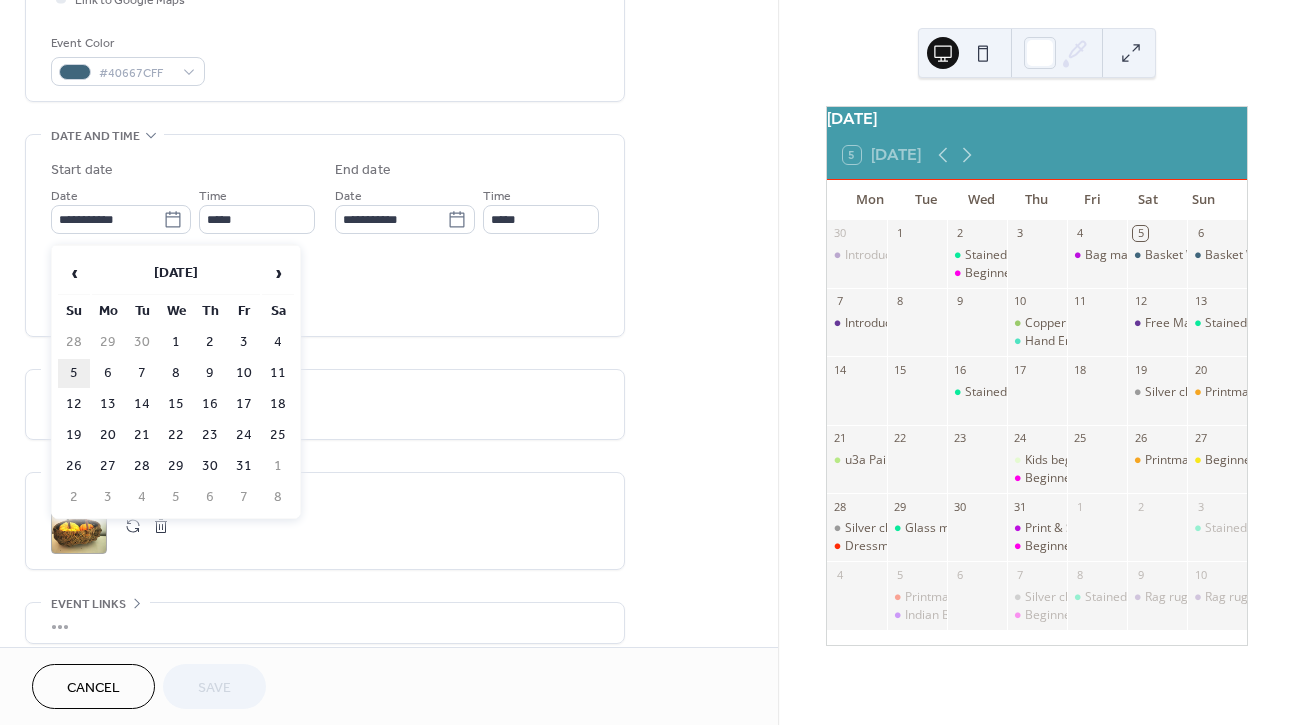 click on "5" at bounding box center (74, 373) 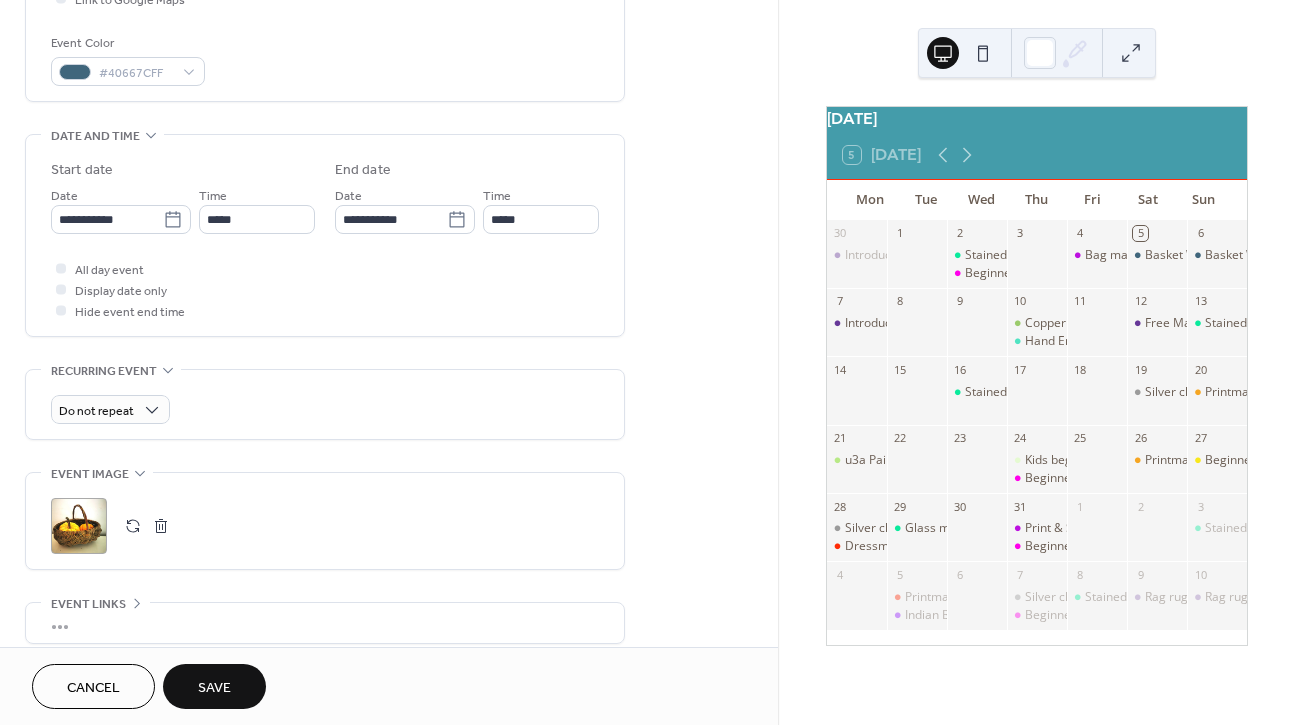 type on "**********" 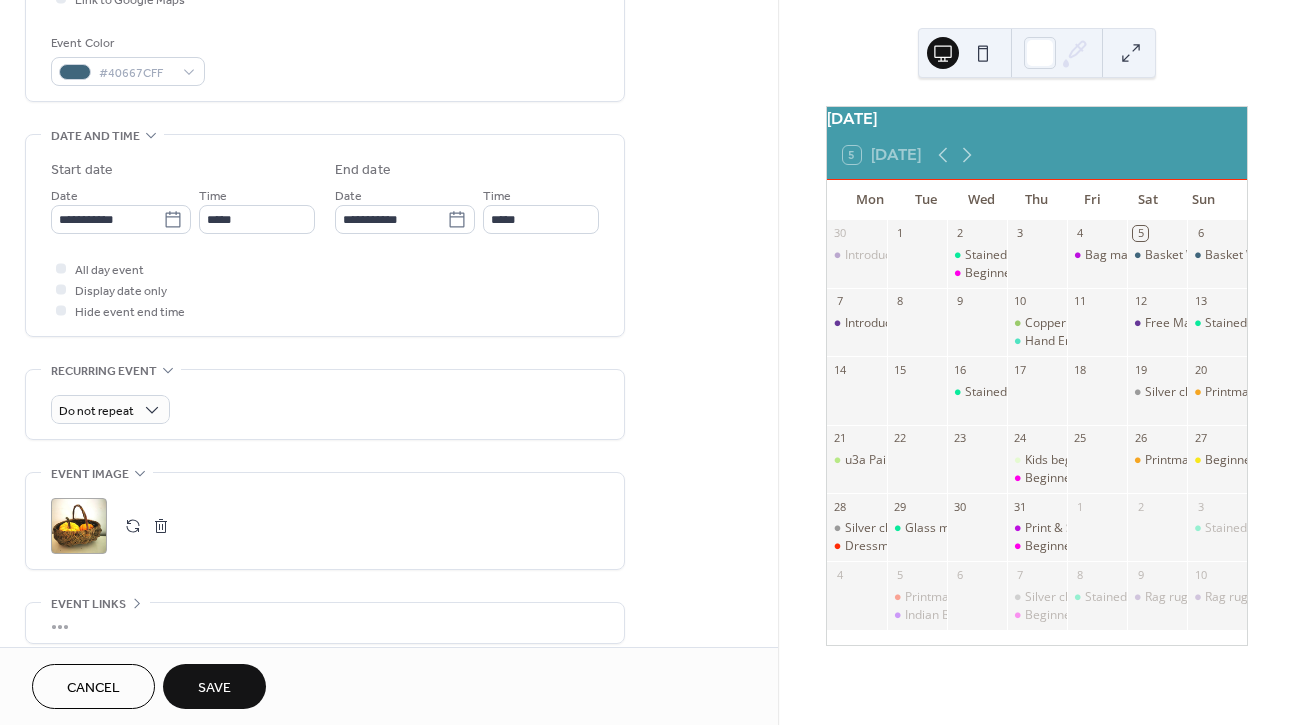 scroll, scrollTop: 619, scrollLeft: 0, axis: vertical 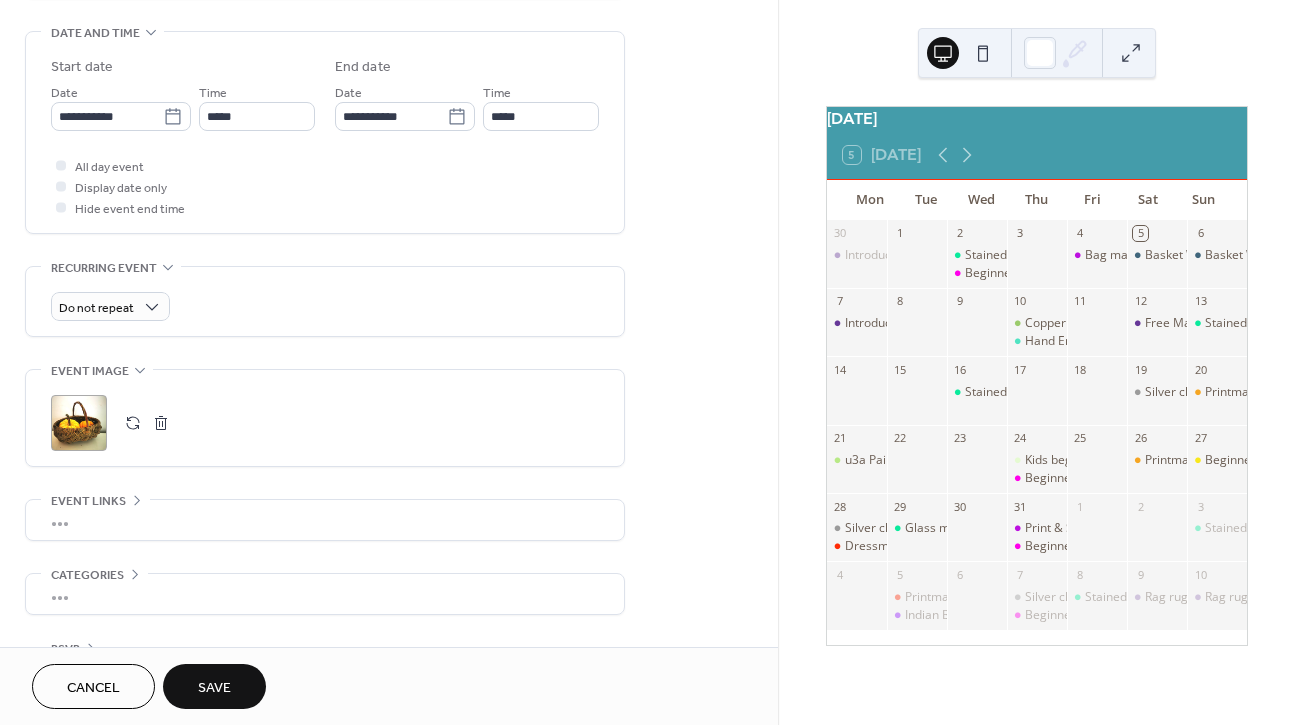 click on "Save" at bounding box center (214, 688) 